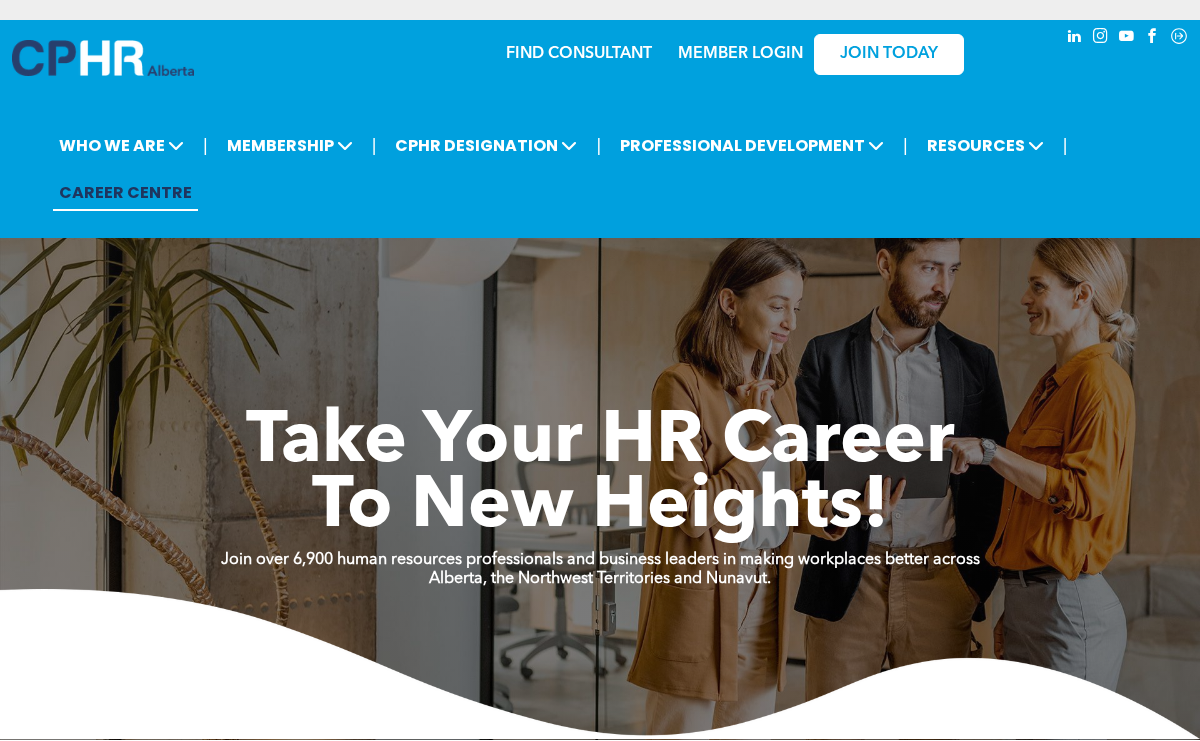 scroll, scrollTop: 0, scrollLeft: 0, axis: both 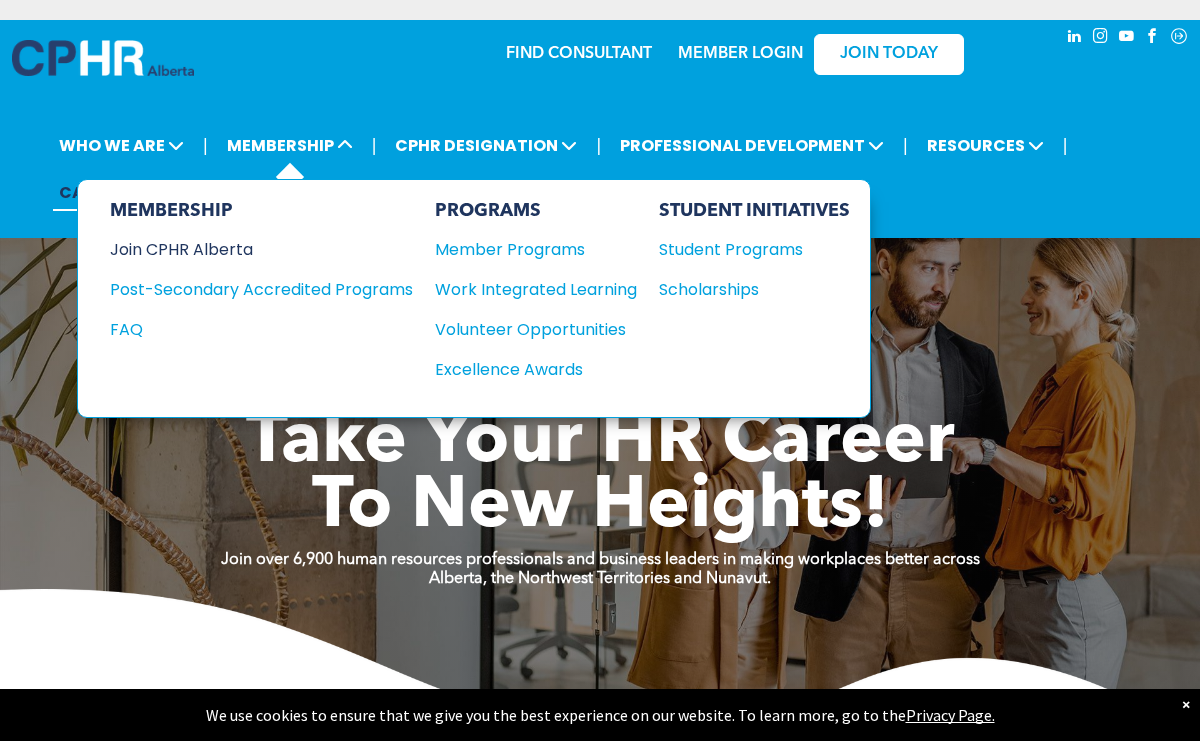 click on "Join CPHR Alberta" at bounding box center [246, 249] 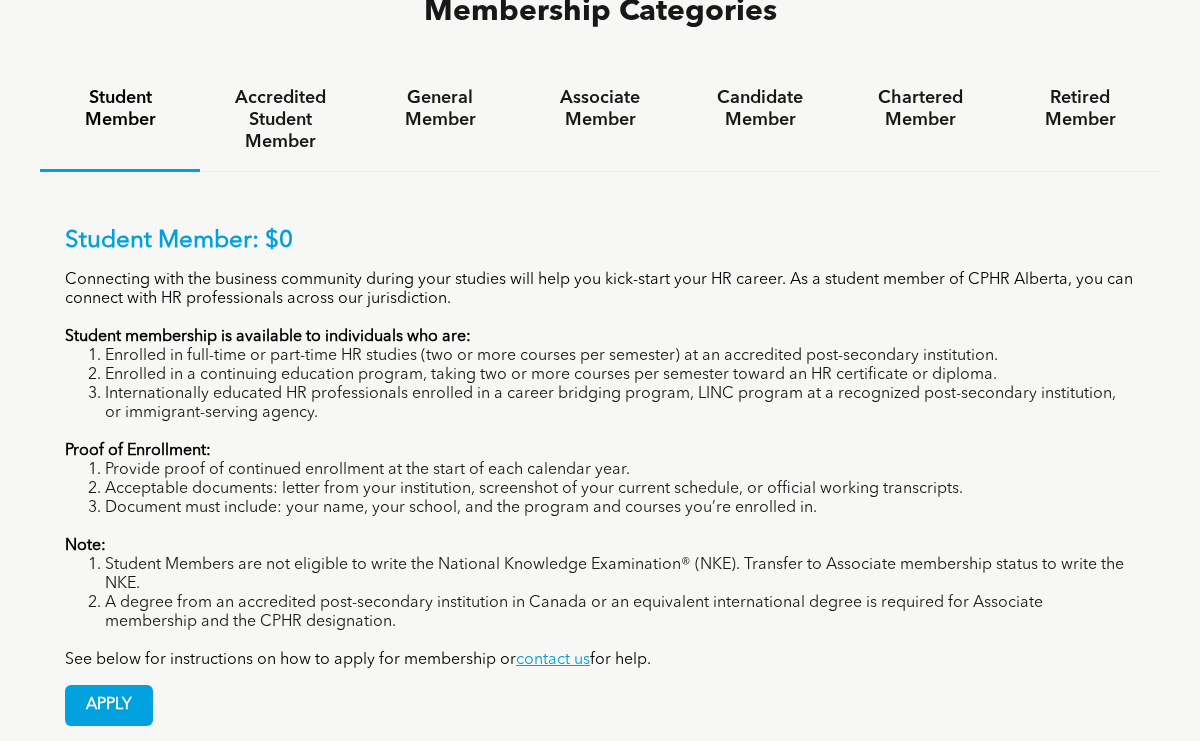 scroll, scrollTop: 1246, scrollLeft: 0, axis: vertical 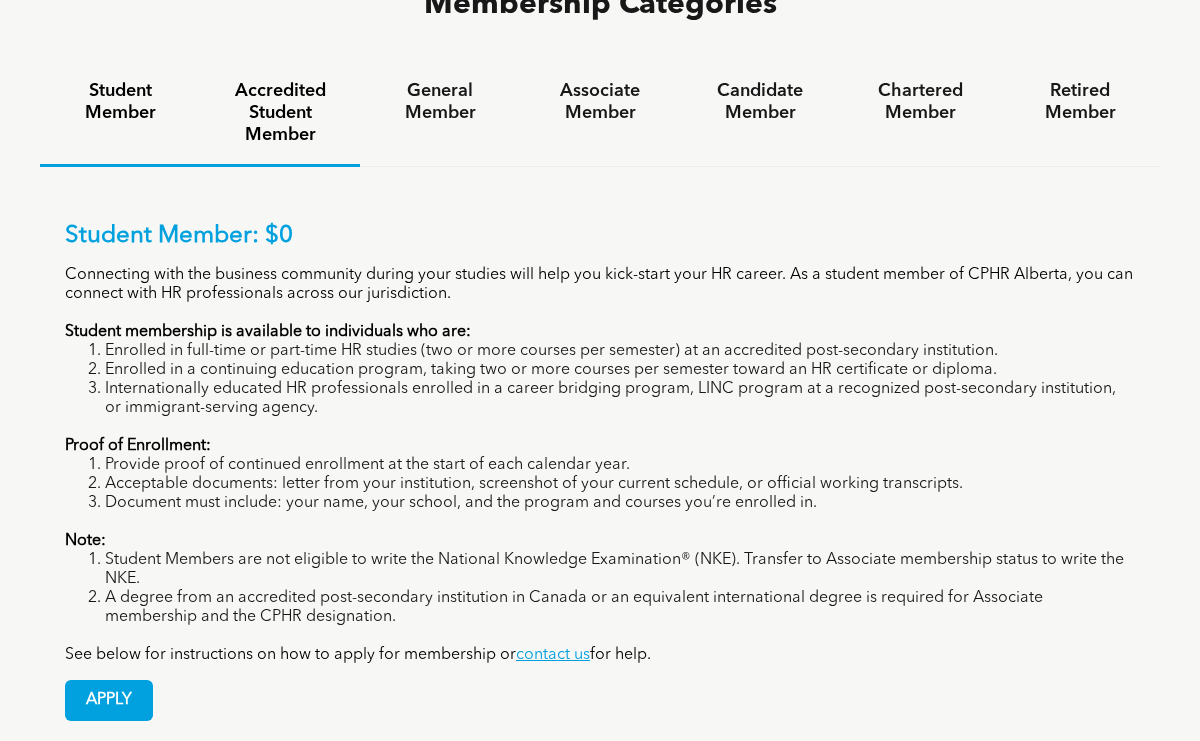 click on "Accredited Student Member" at bounding box center (280, 113) 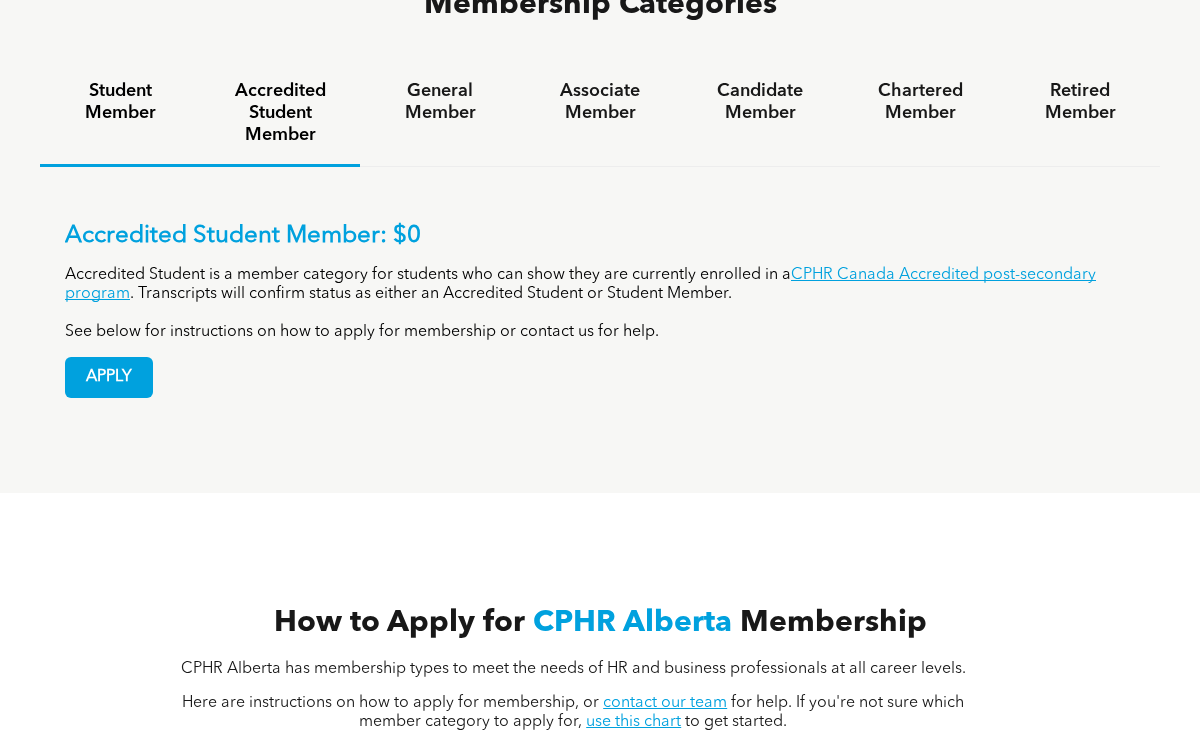 click on "Student Member" at bounding box center [120, 102] 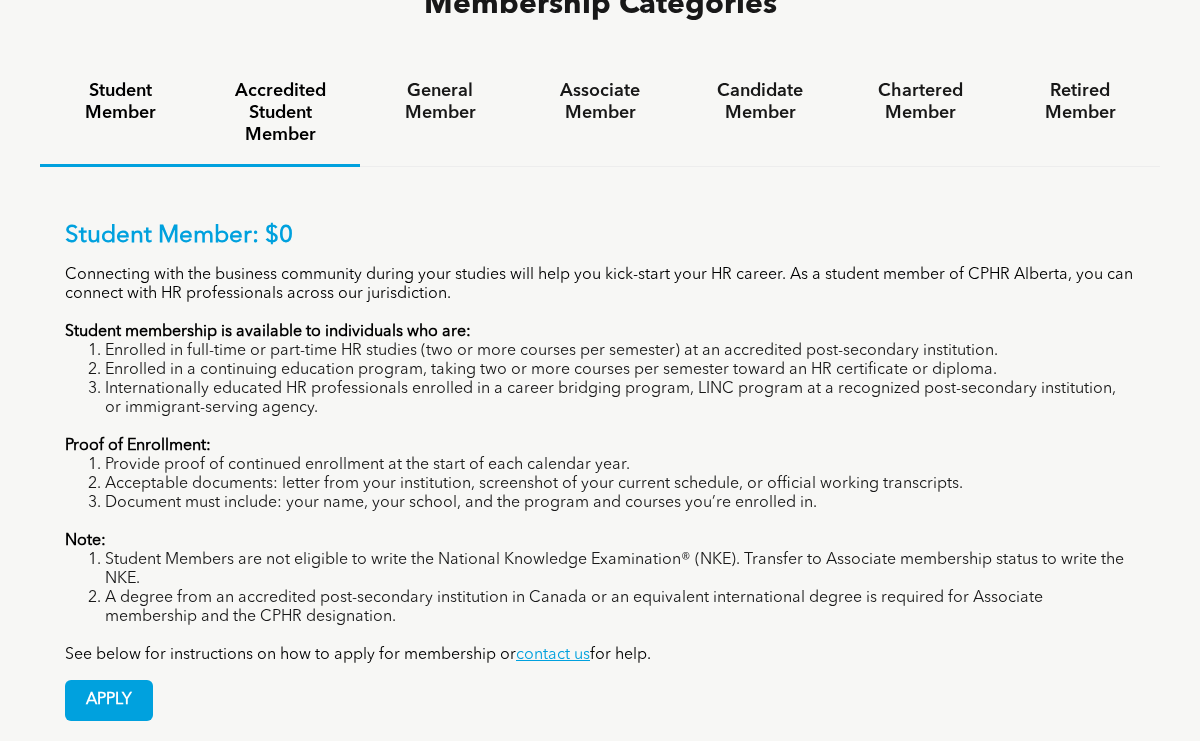 click on "Accredited Student Member" at bounding box center [280, 113] 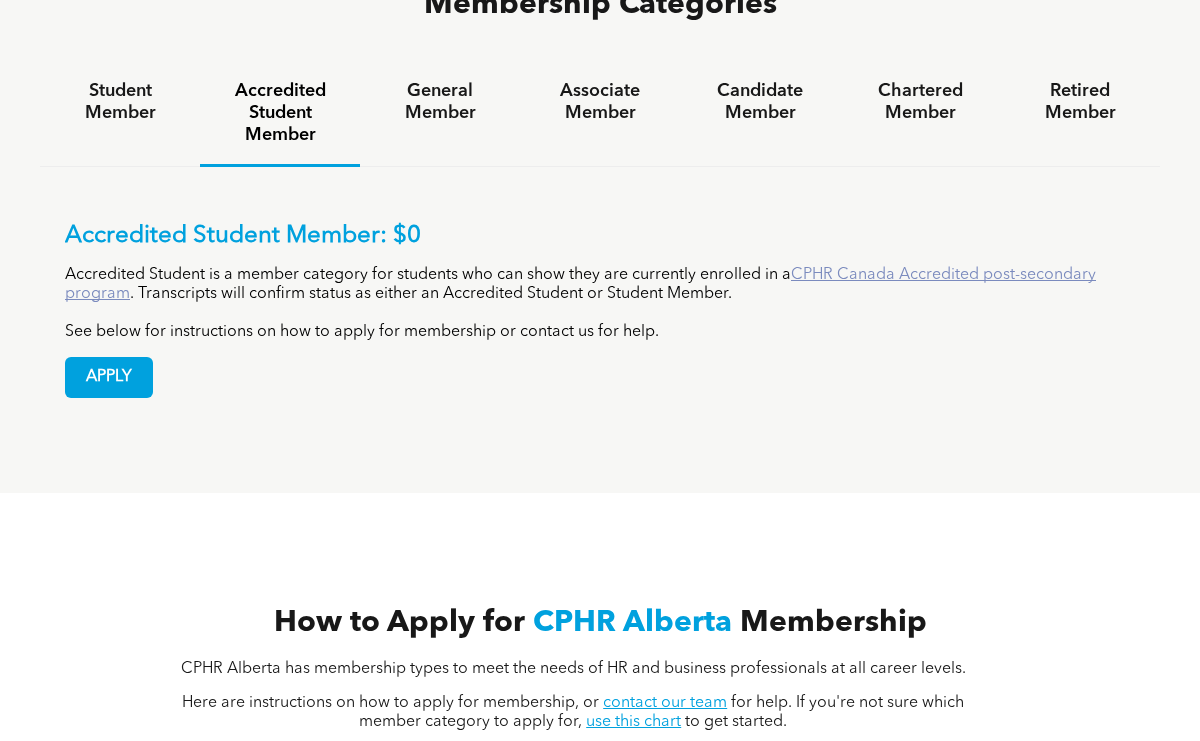 click on "CPHR Canada Accredited post-secondary program" at bounding box center [580, 284] 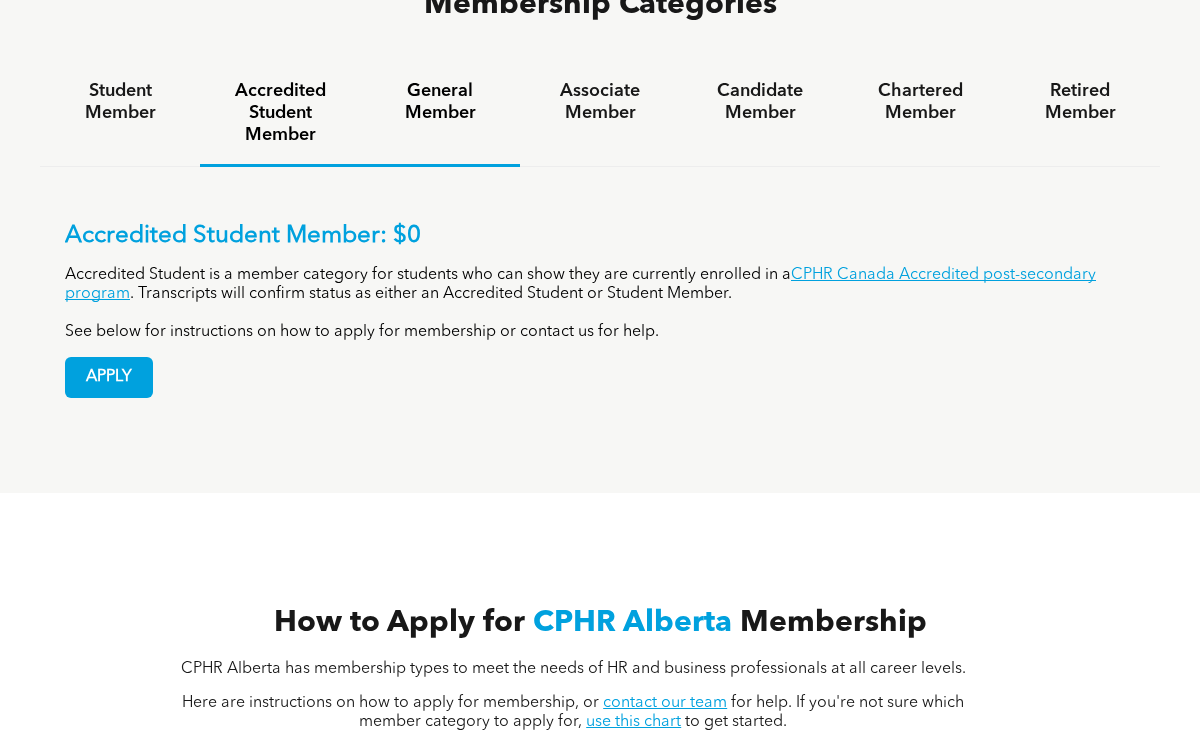 click on "General Member" at bounding box center [440, 102] 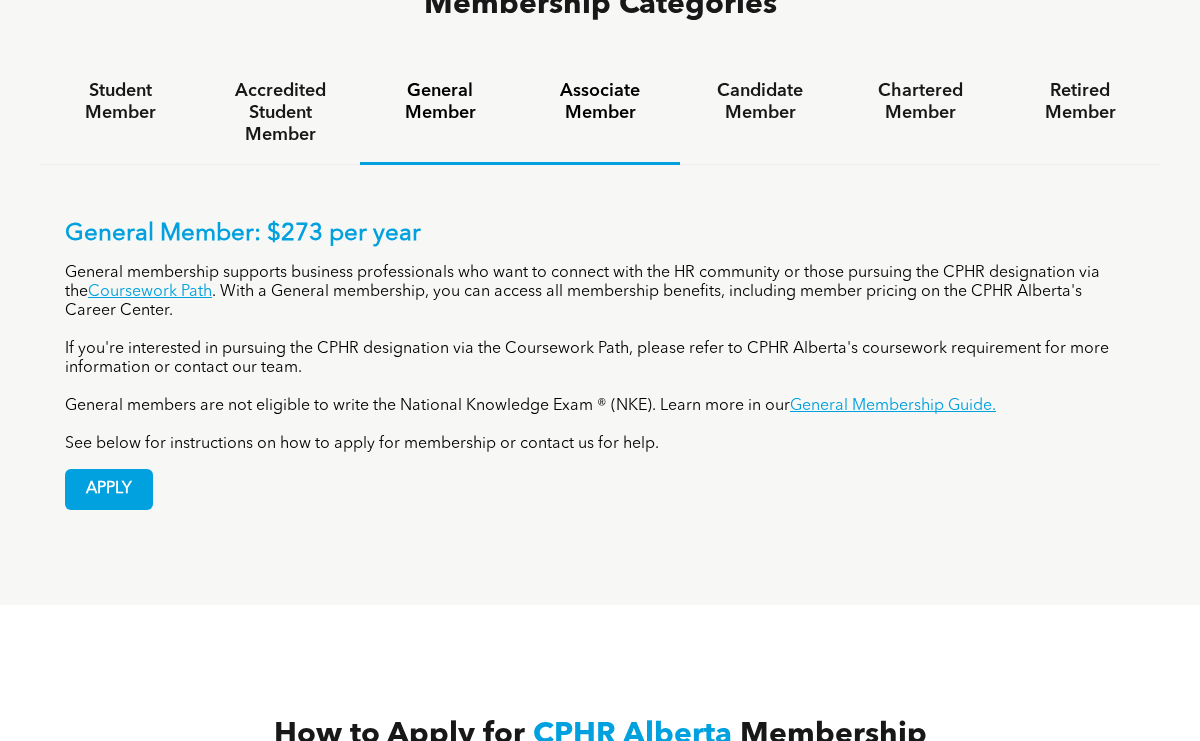 click on "Associate Member" at bounding box center (600, 102) 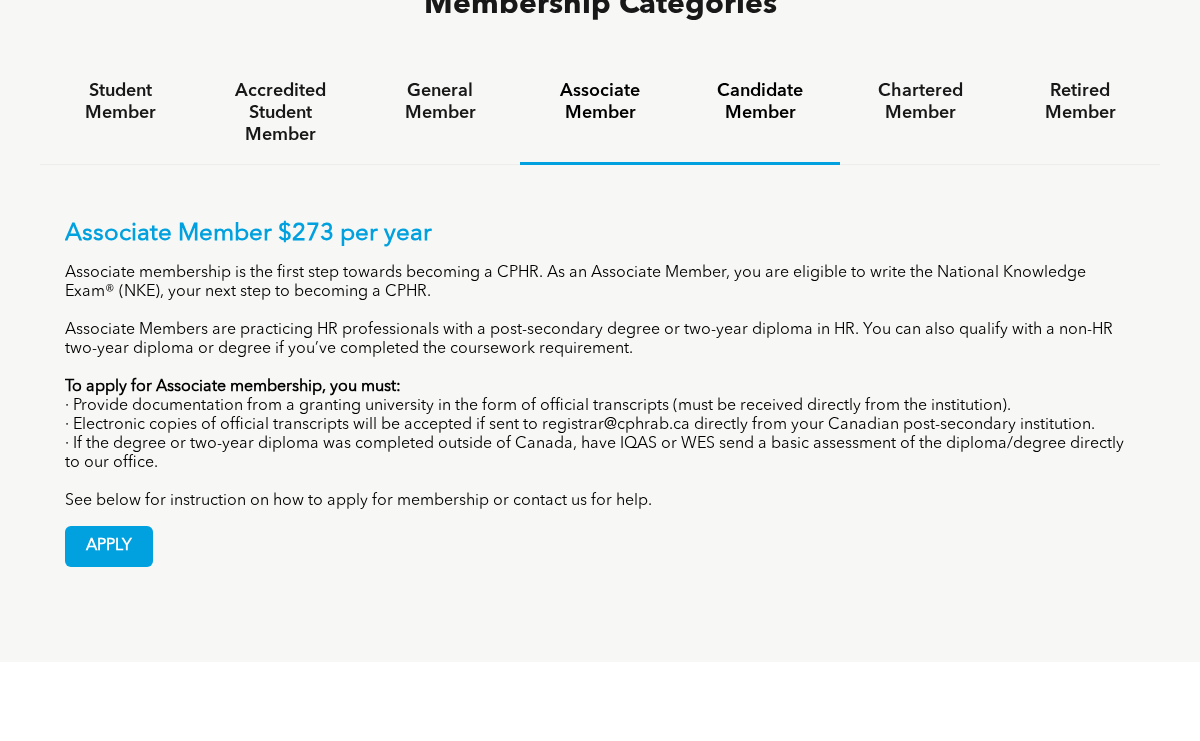 click on "Candidate Member" at bounding box center (760, 102) 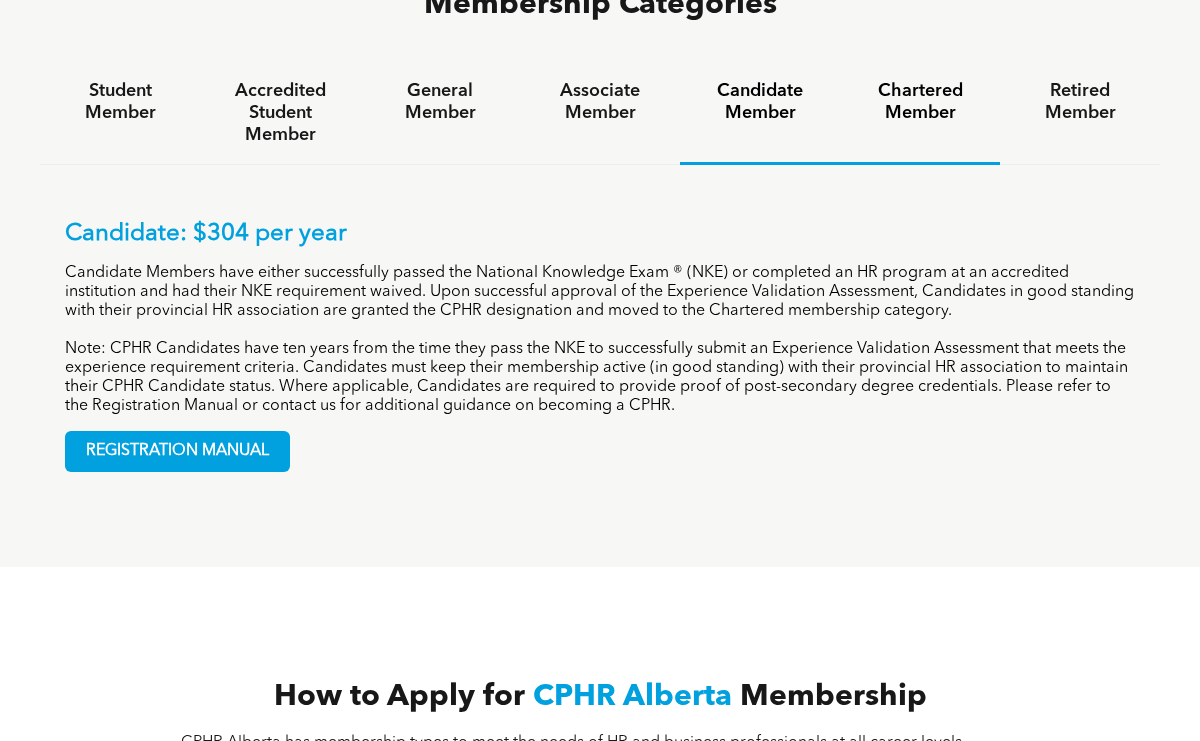 click on "Chartered Member" at bounding box center [920, 113] 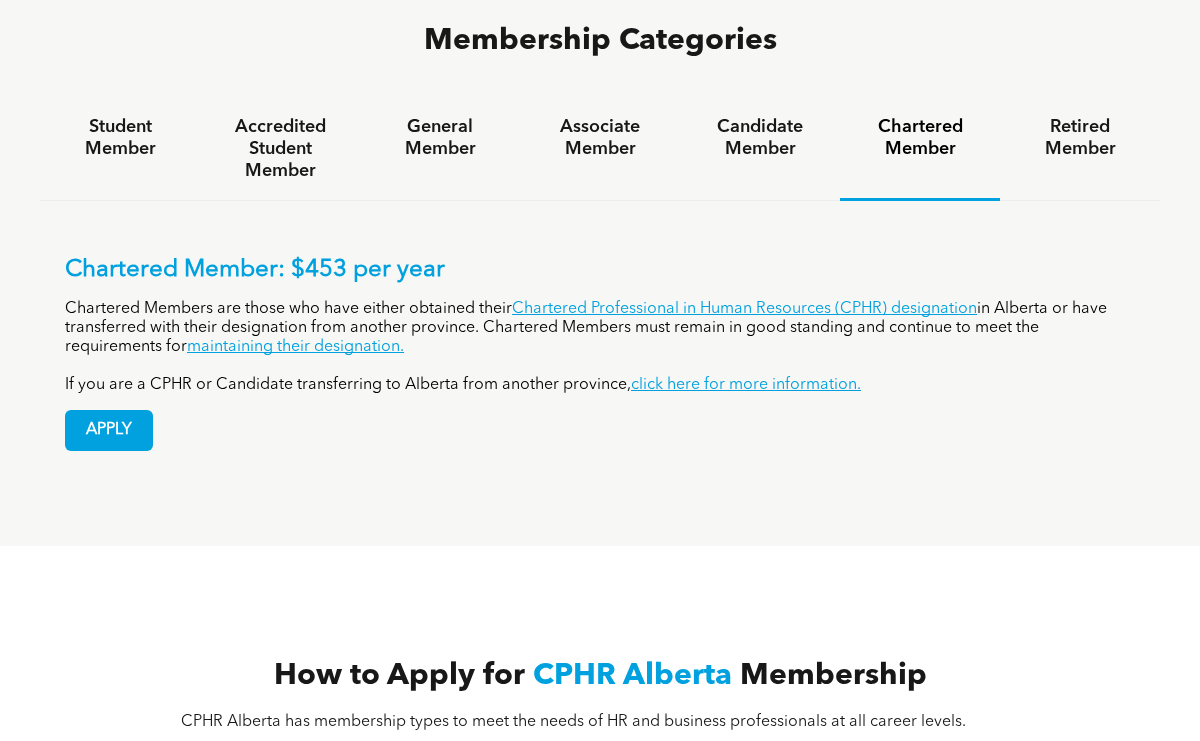 scroll, scrollTop: 1185, scrollLeft: 0, axis: vertical 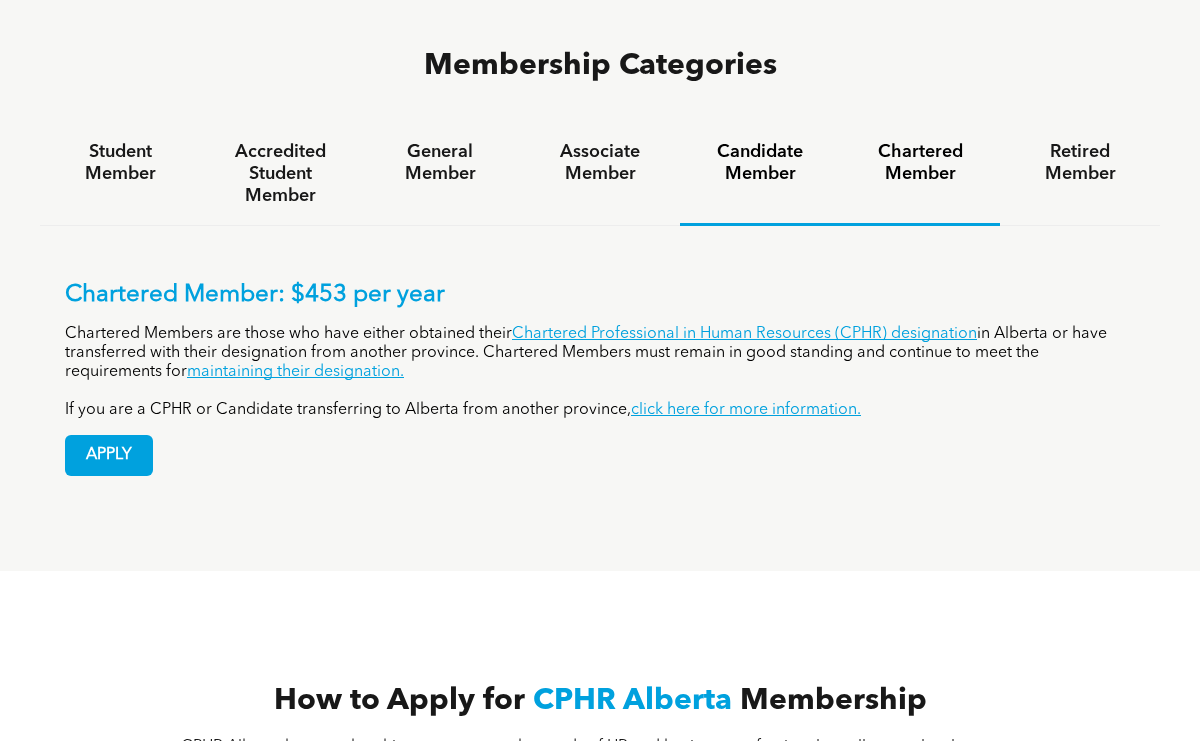 click on "Candidate Member" at bounding box center [760, 163] 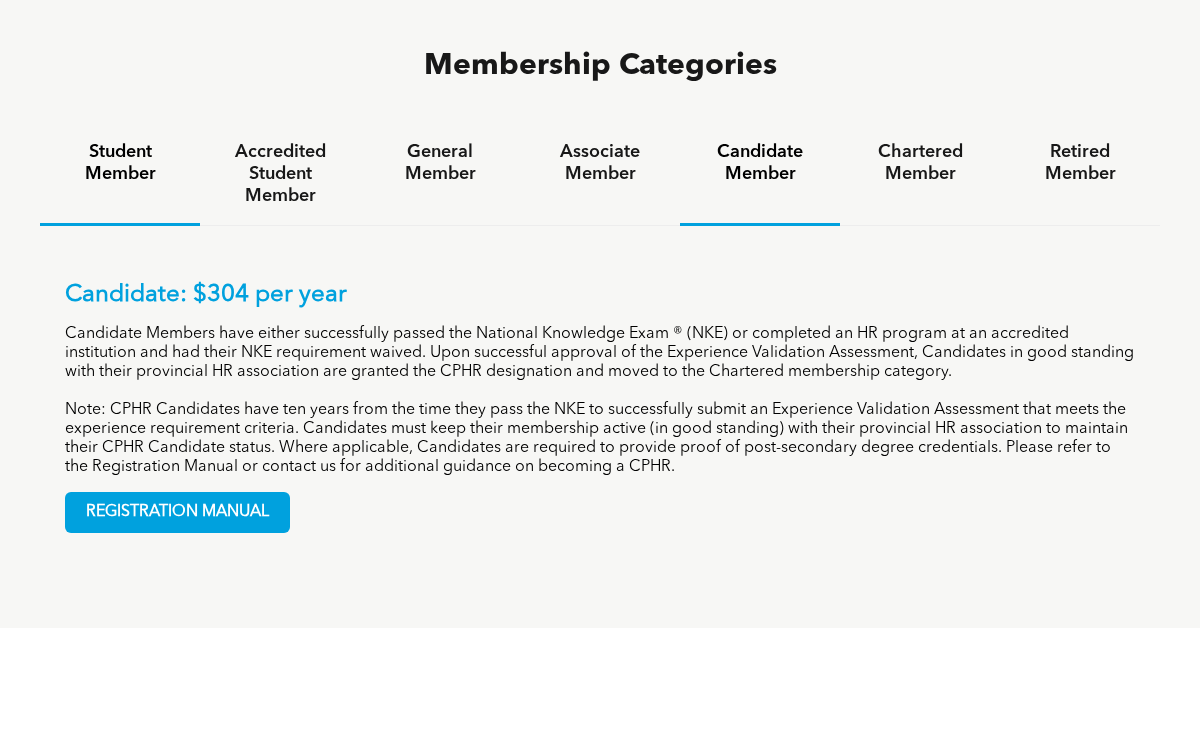 click on "Student Member" at bounding box center (120, 163) 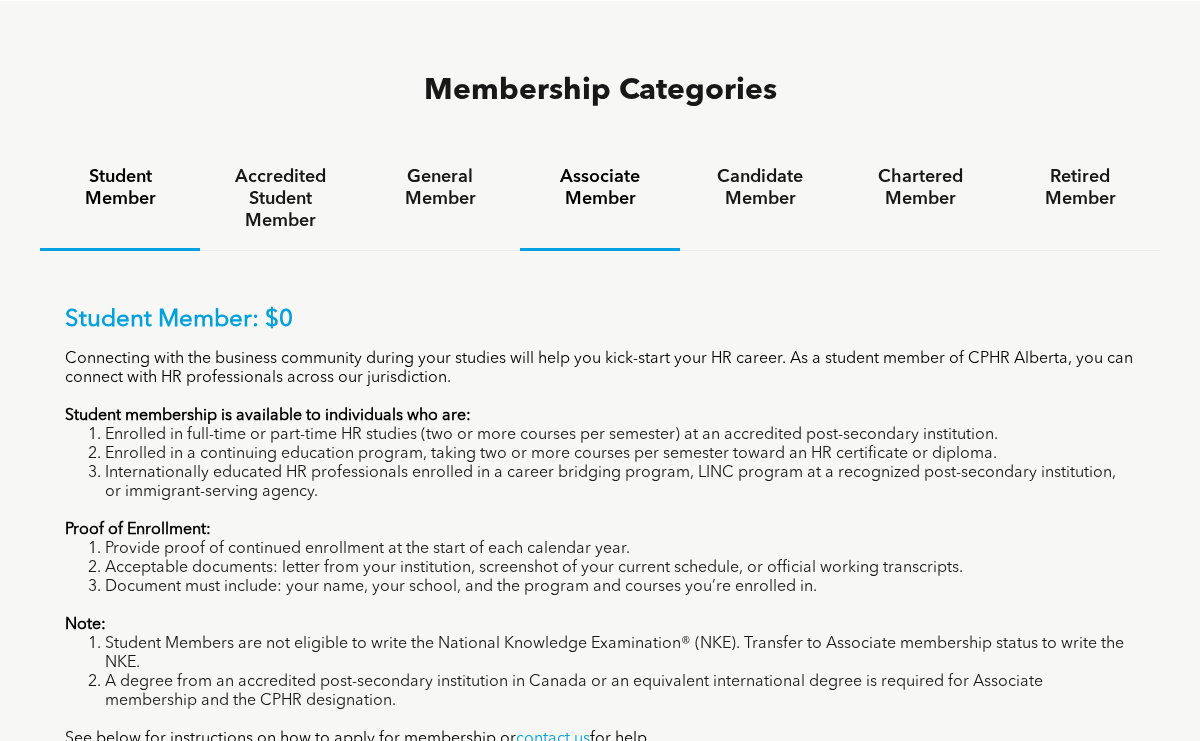 scroll, scrollTop: 1157, scrollLeft: 0, axis: vertical 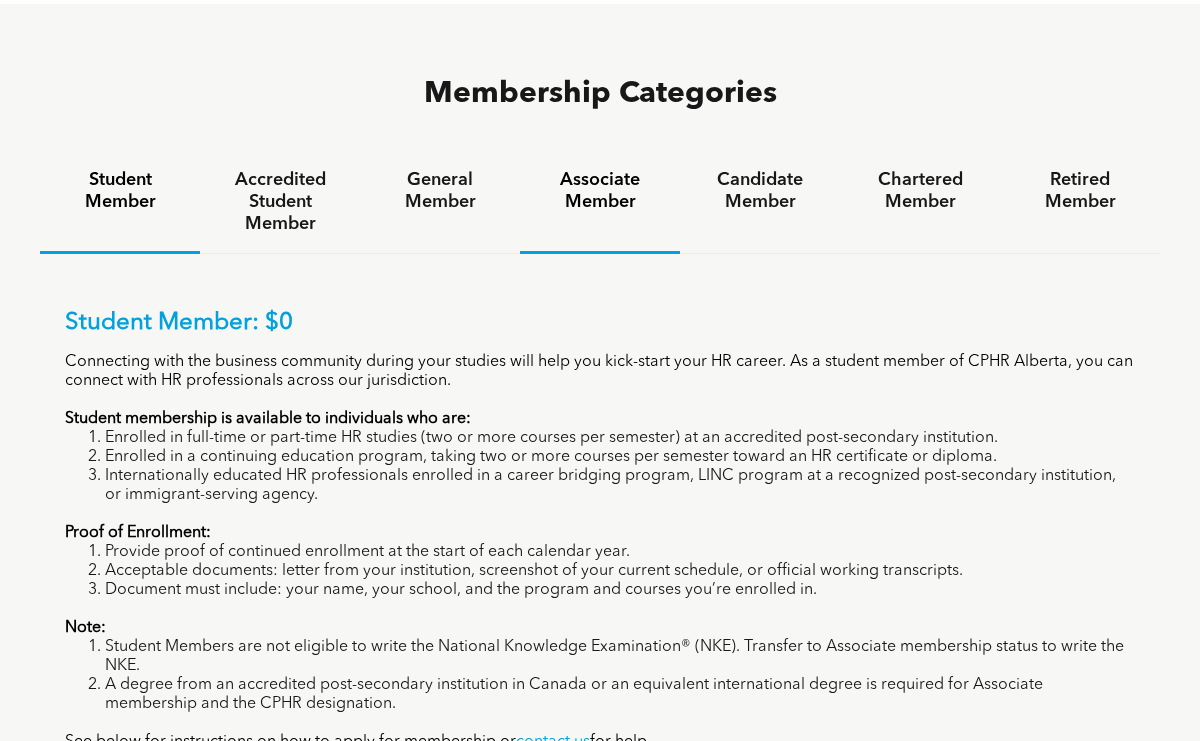 click on "Associate Member" at bounding box center [600, 191] 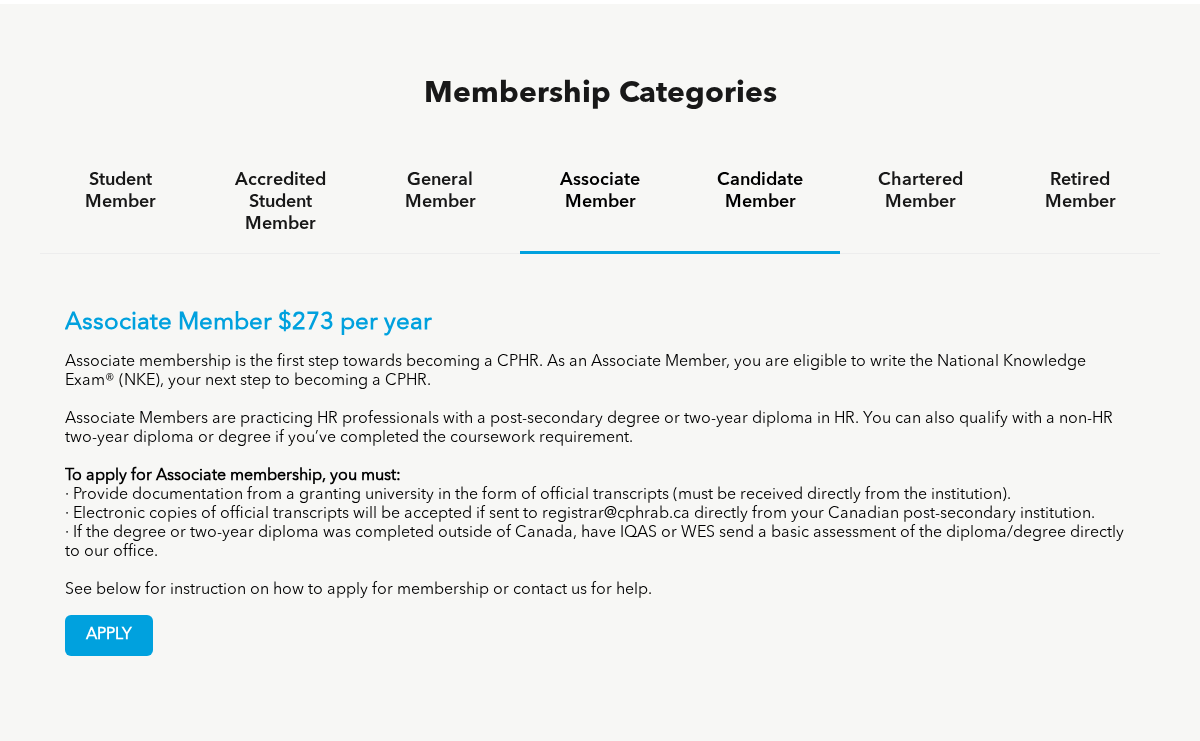 click on "Candidate Member" at bounding box center [760, 191] 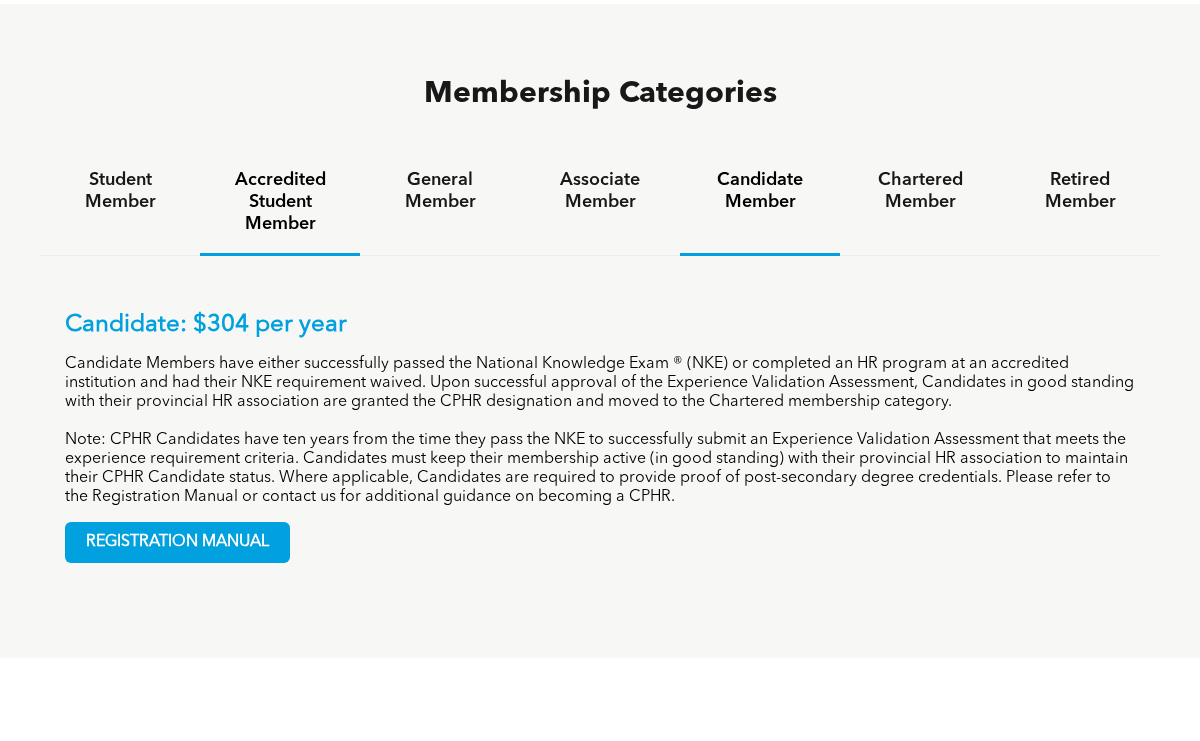 click on "Accredited Student Member" at bounding box center [280, 202] 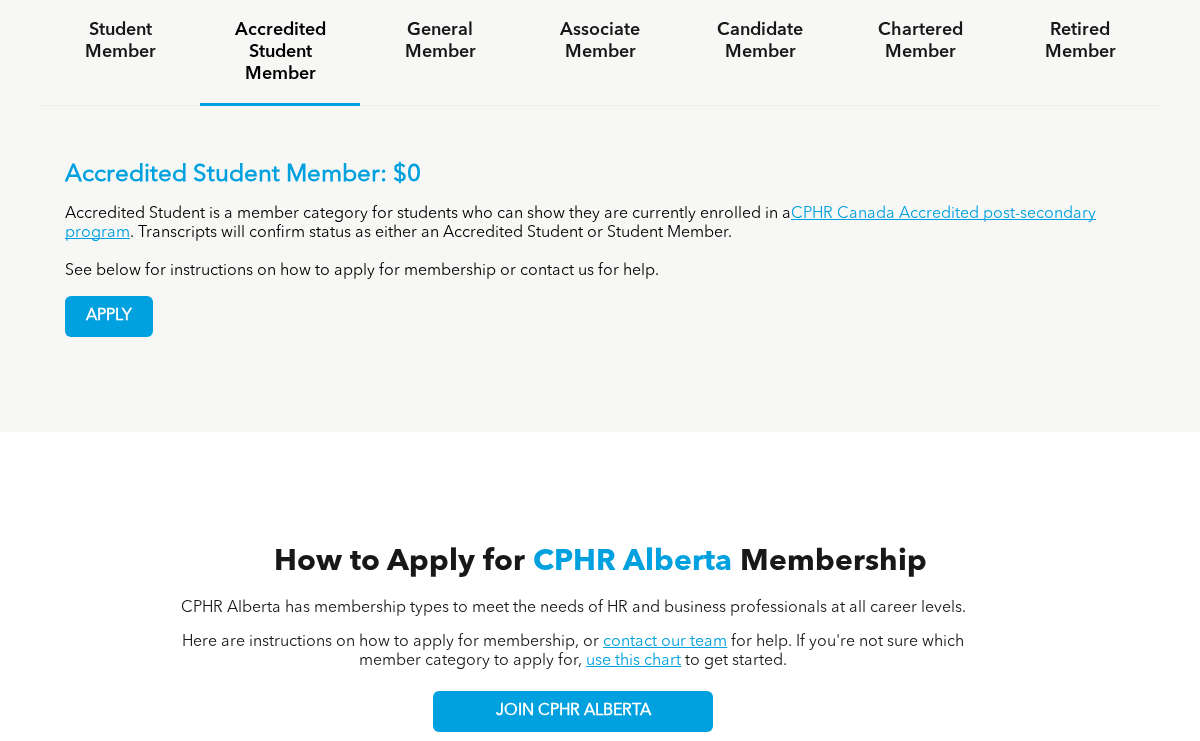 scroll, scrollTop: 1352, scrollLeft: 0, axis: vertical 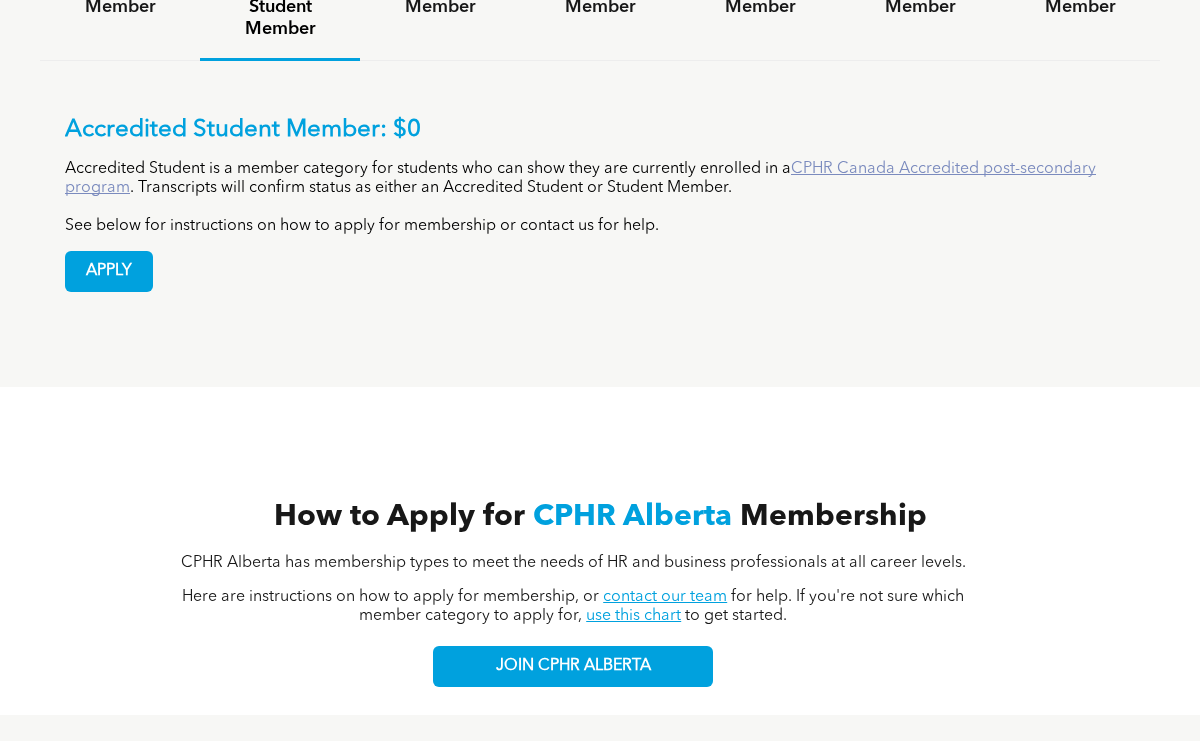 click on "CPHR Canada Accredited post-secondary program" at bounding box center (580, 178) 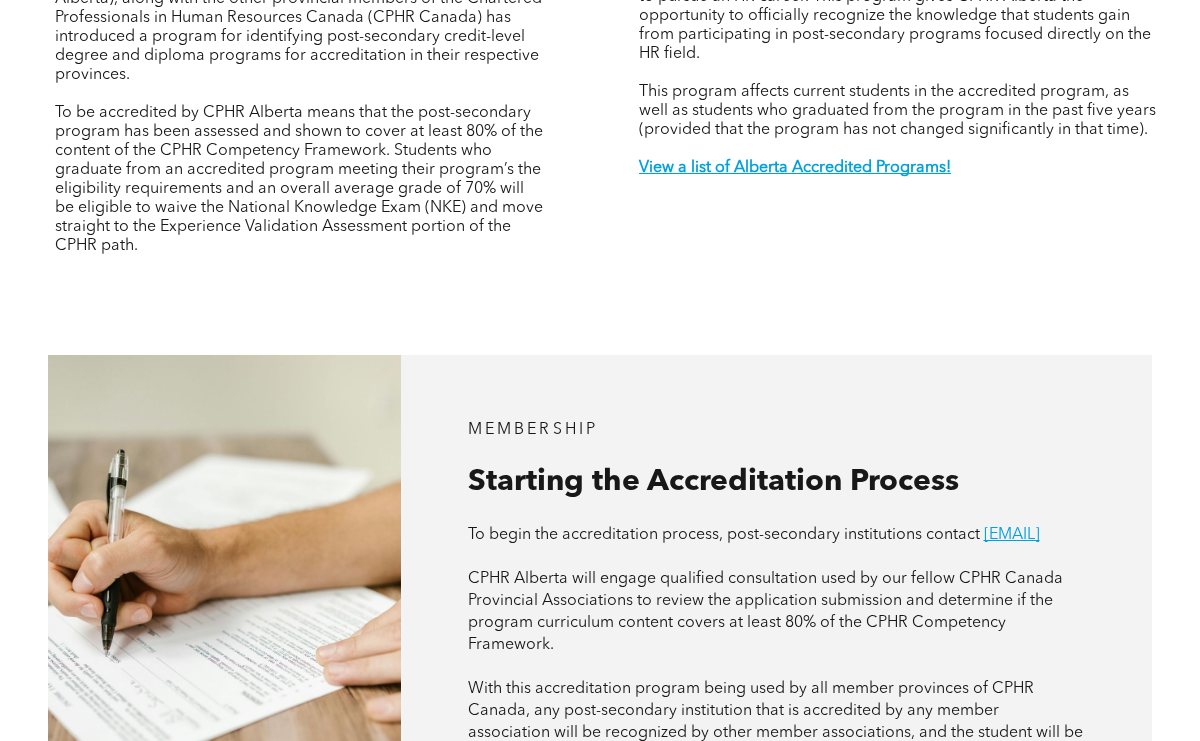 scroll, scrollTop: 668, scrollLeft: 0, axis: vertical 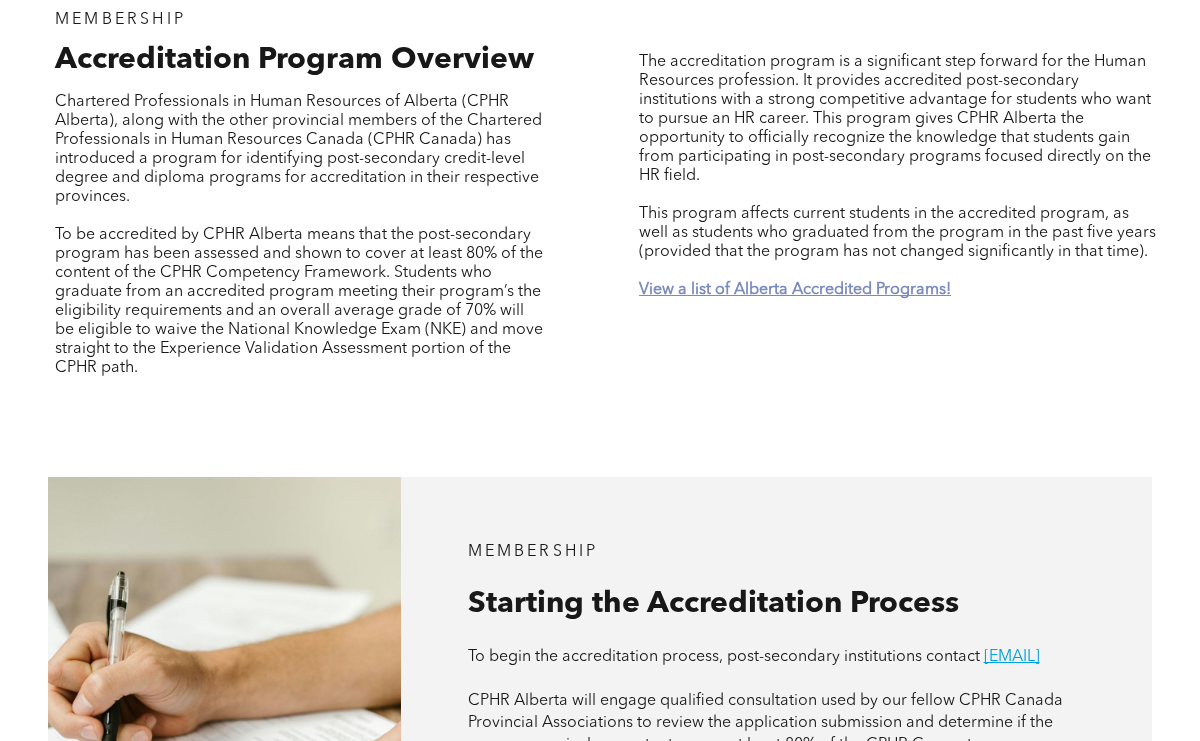 click on "View a list of Alberta Accredited Programs!" at bounding box center [795, 290] 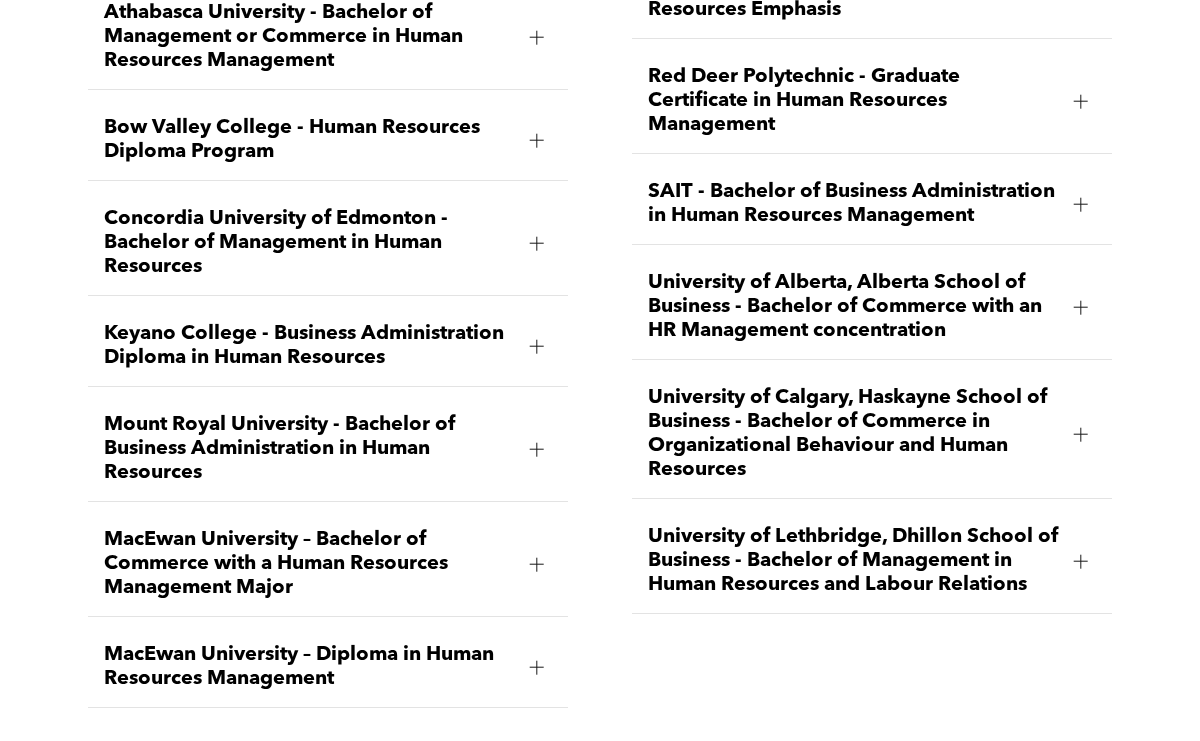scroll, scrollTop: 2765, scrollLeft: 0, axis: vertical 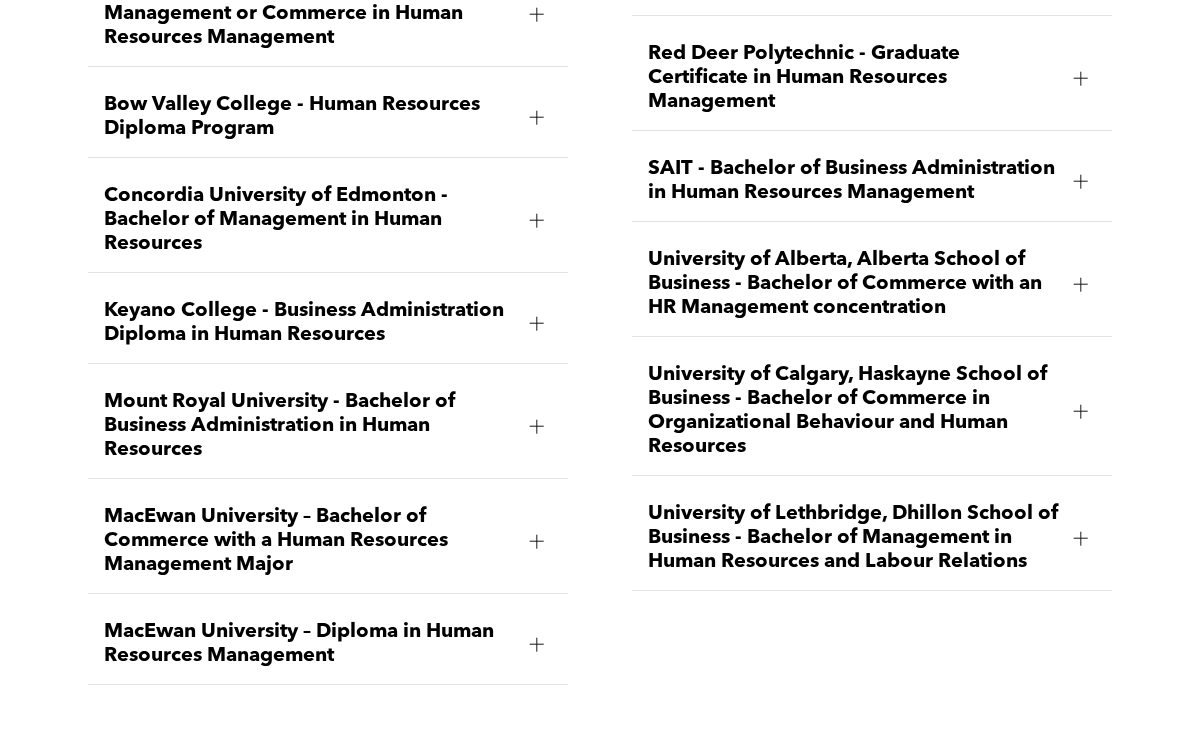 click on "Mount Royal University - Bachelor of Business Administration in Human Resources" at bounding box center [309, 426] 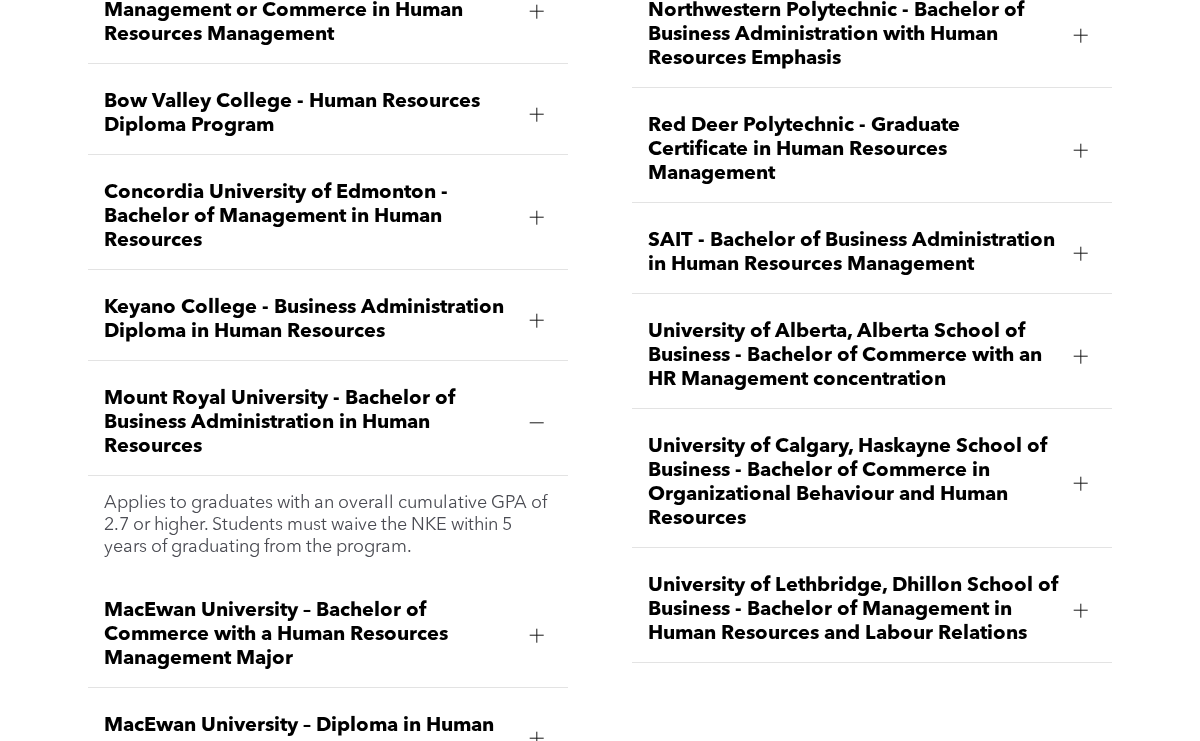 scroll, scrollTop: 2690, scrollLeft: 0, axis: vertical 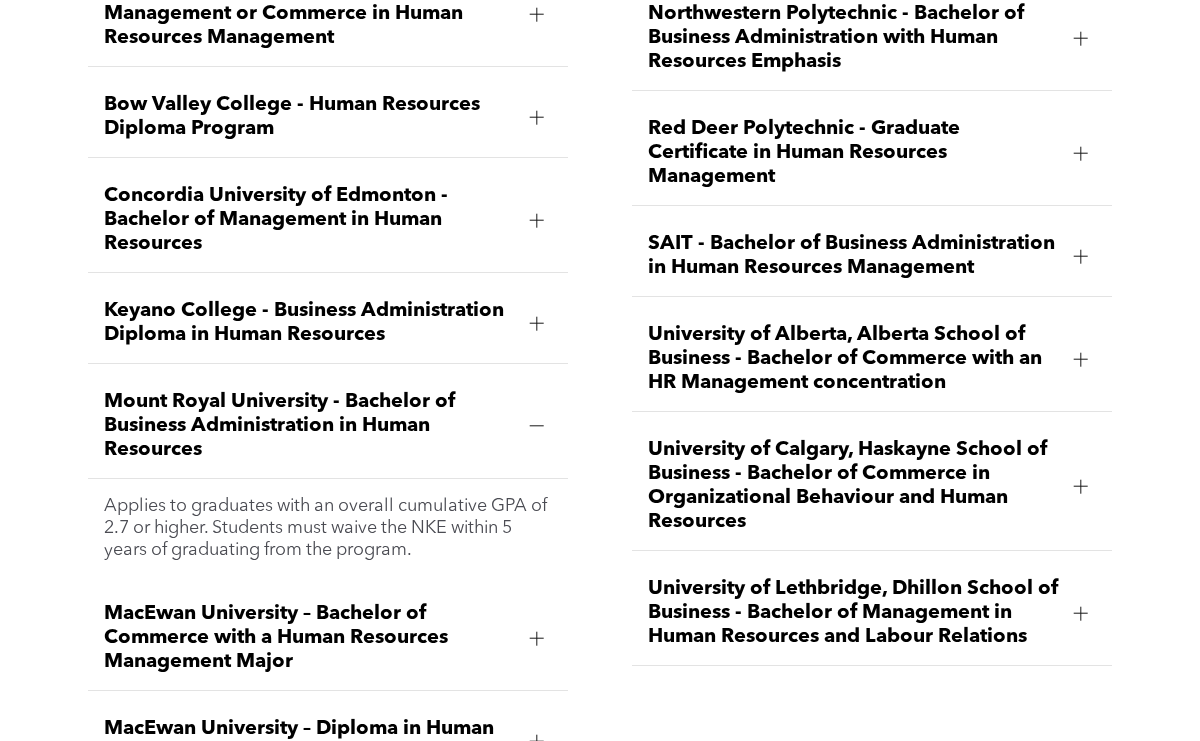click at bounding box center (537, 426) 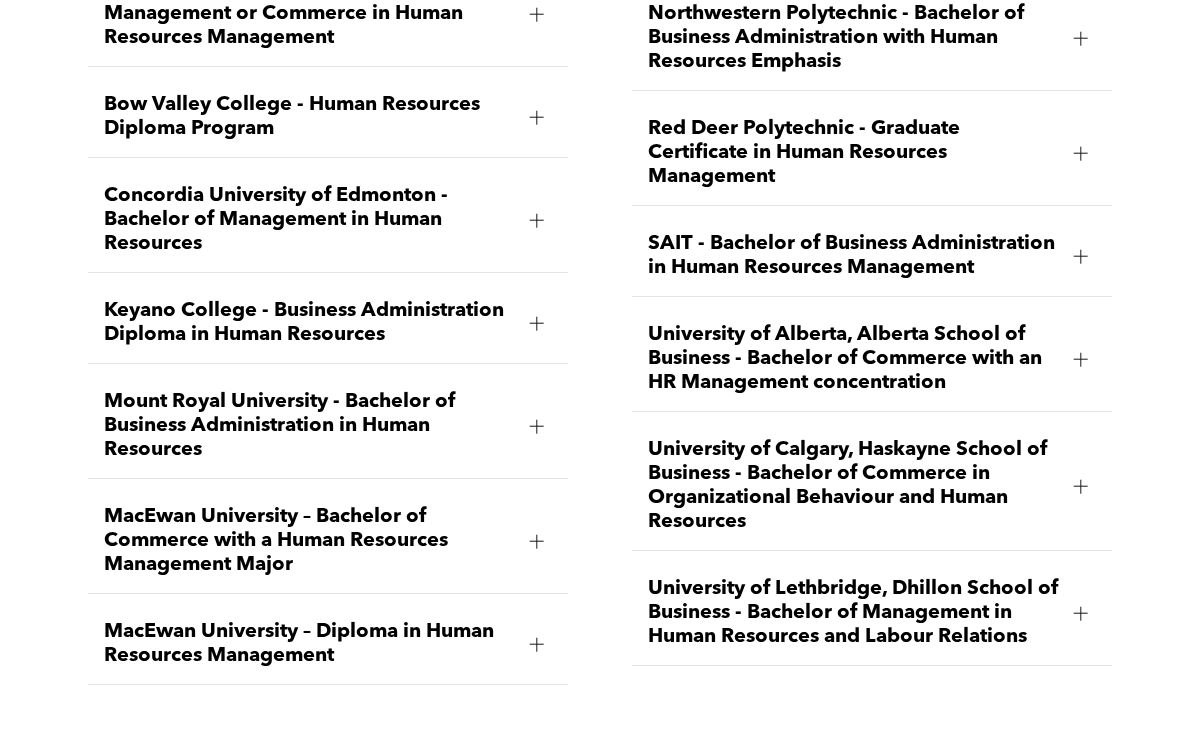 click at bounding box center [537, 426] 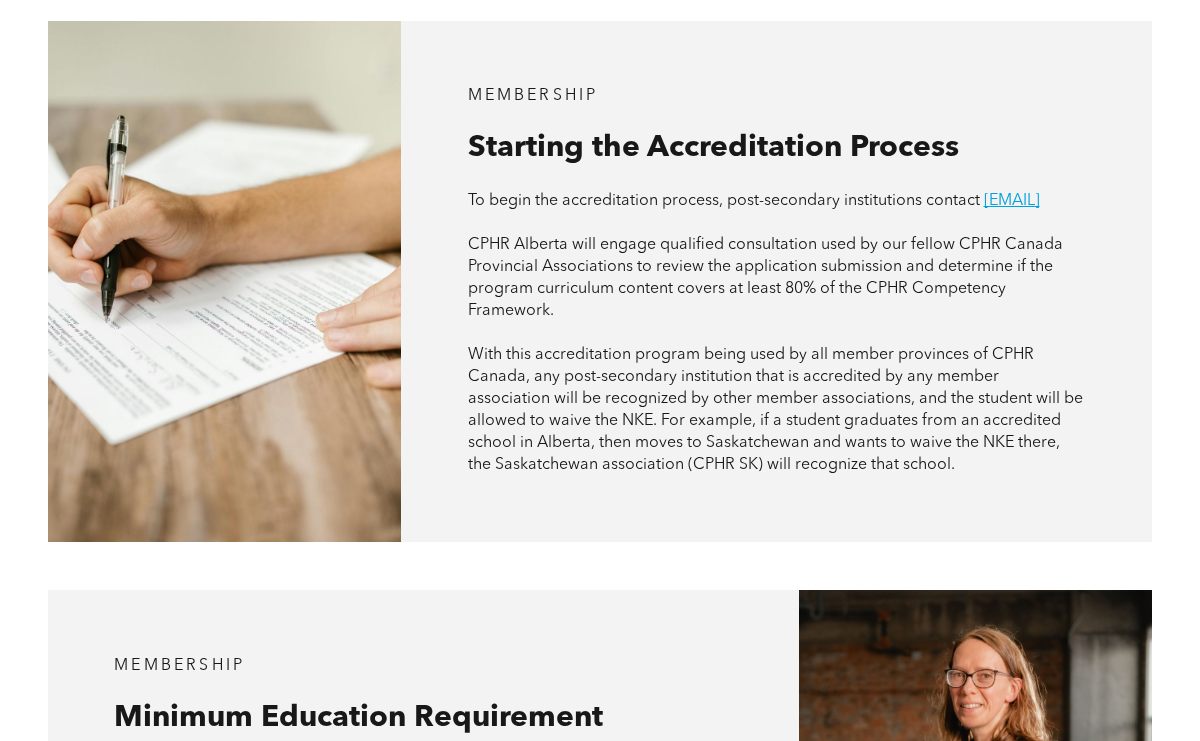 scroll, scrollTop: 1051, scrollLeft: 0, axis: vertical 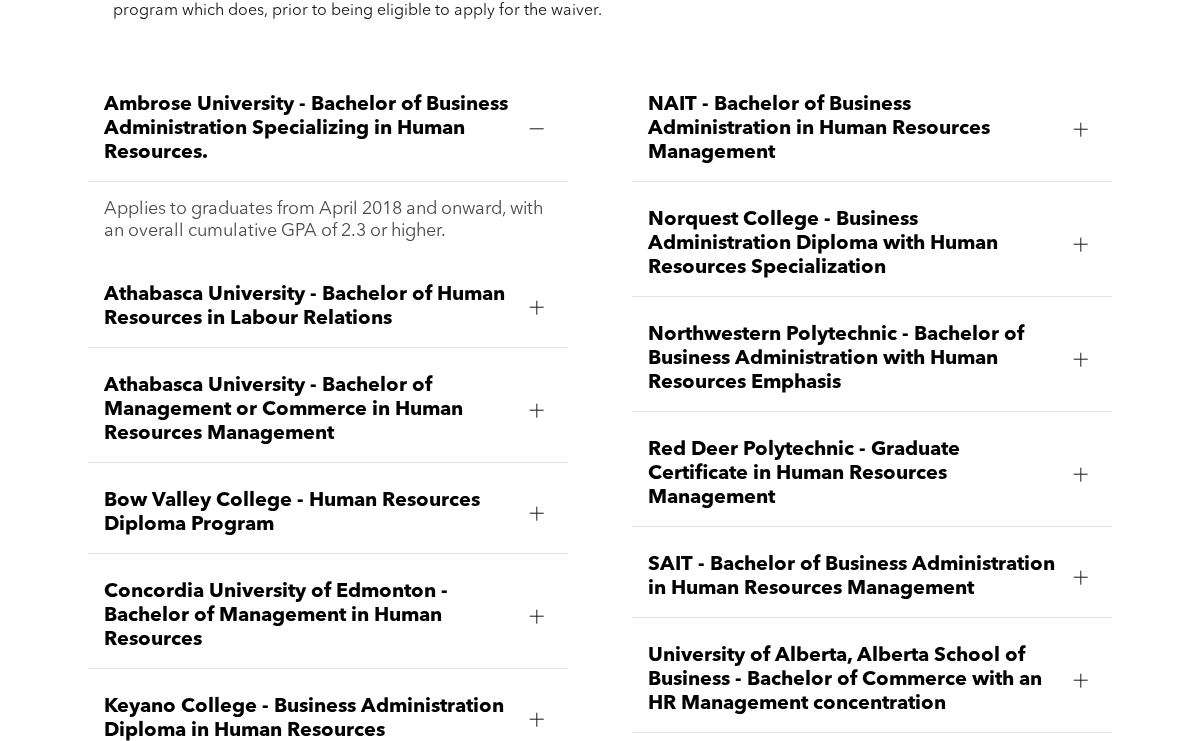 click on "Athabasca University - Bachelor of Human Resources in Labour Relations" at bounding box center [309, 307] 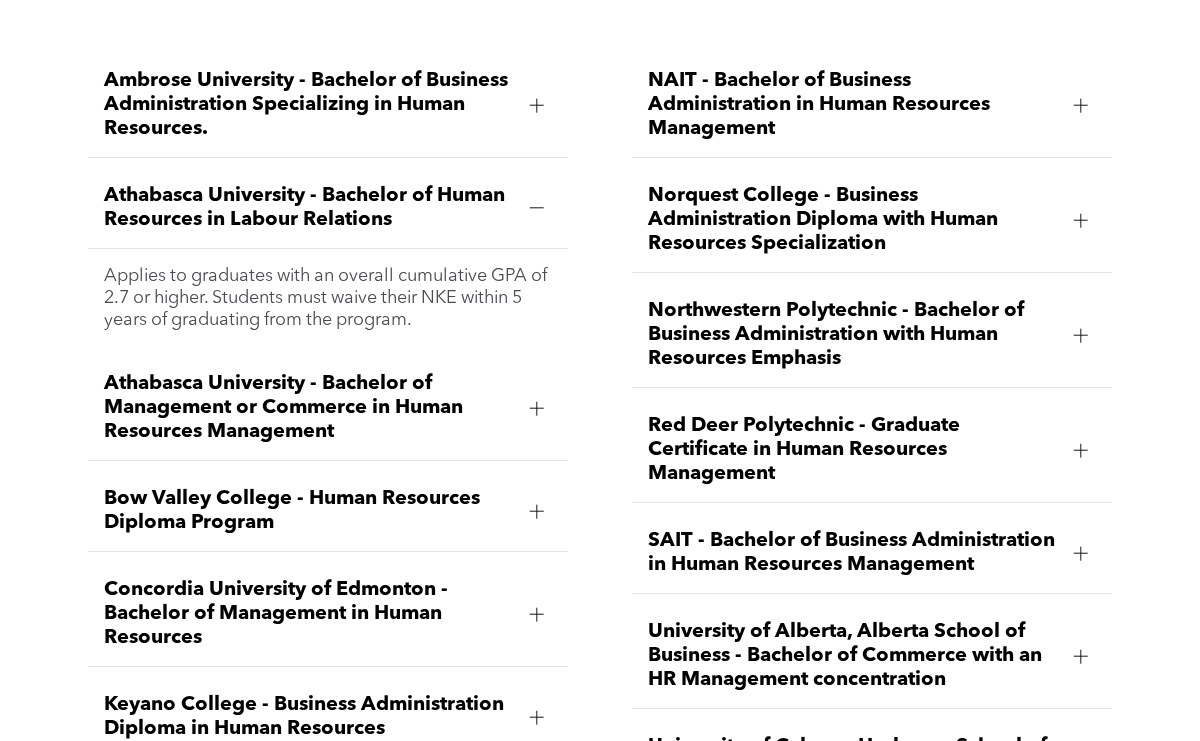 scroll, scrollTop: 2395, scrollLeft: 0, axis: vertical 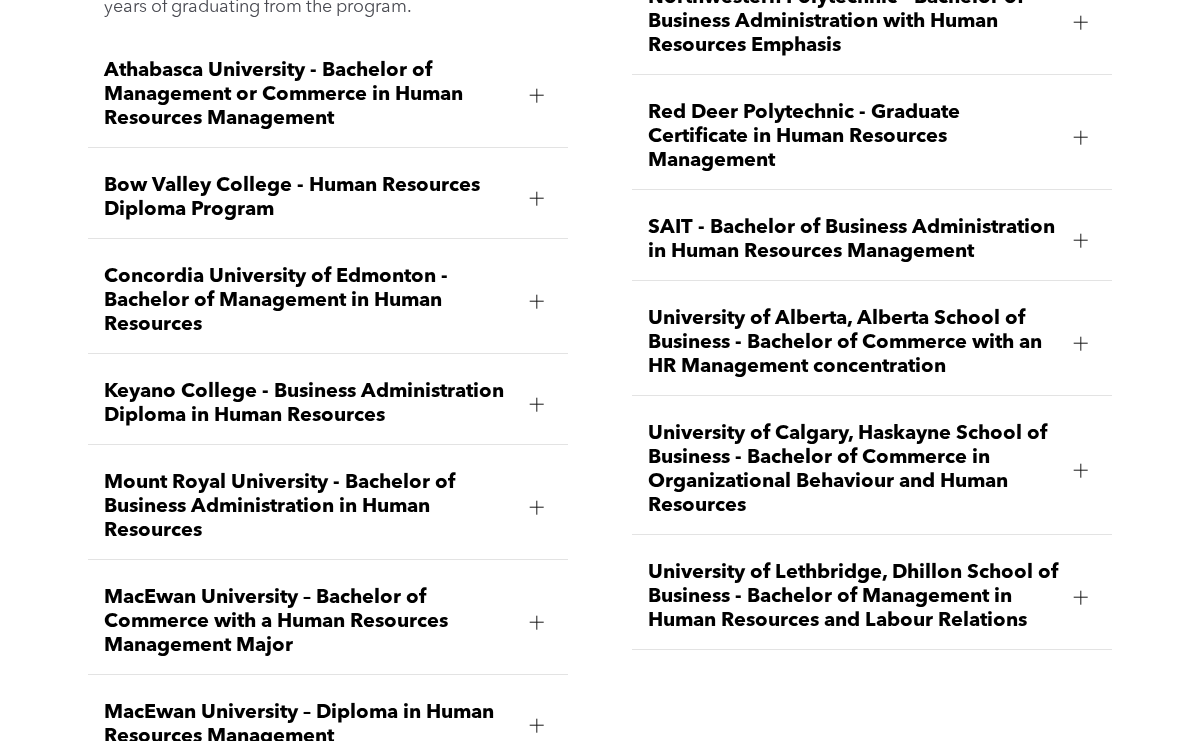 click on "University of Calgary, Haskayne School of Business - Bachelor of Commerce in Organizational Behaviour and Human Resources" at bounding box center (853, 470) 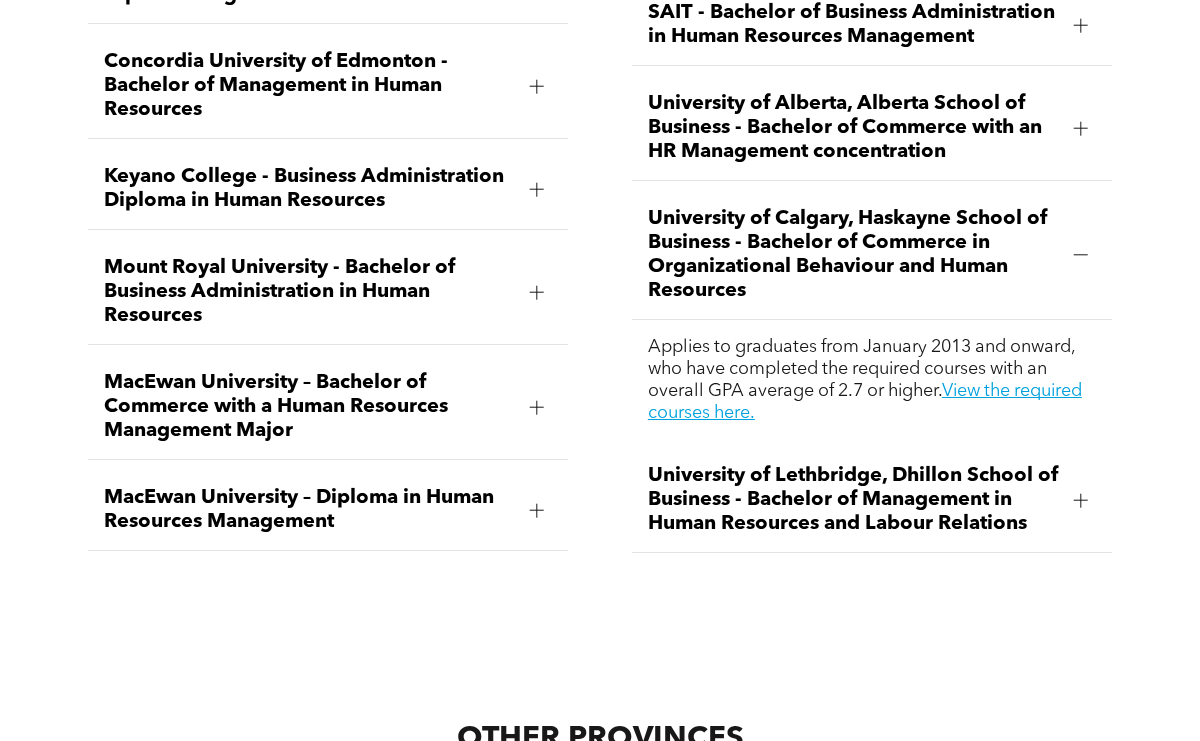scroll, scrollTop: 2937, scrollLeft: 0, axis: vertical 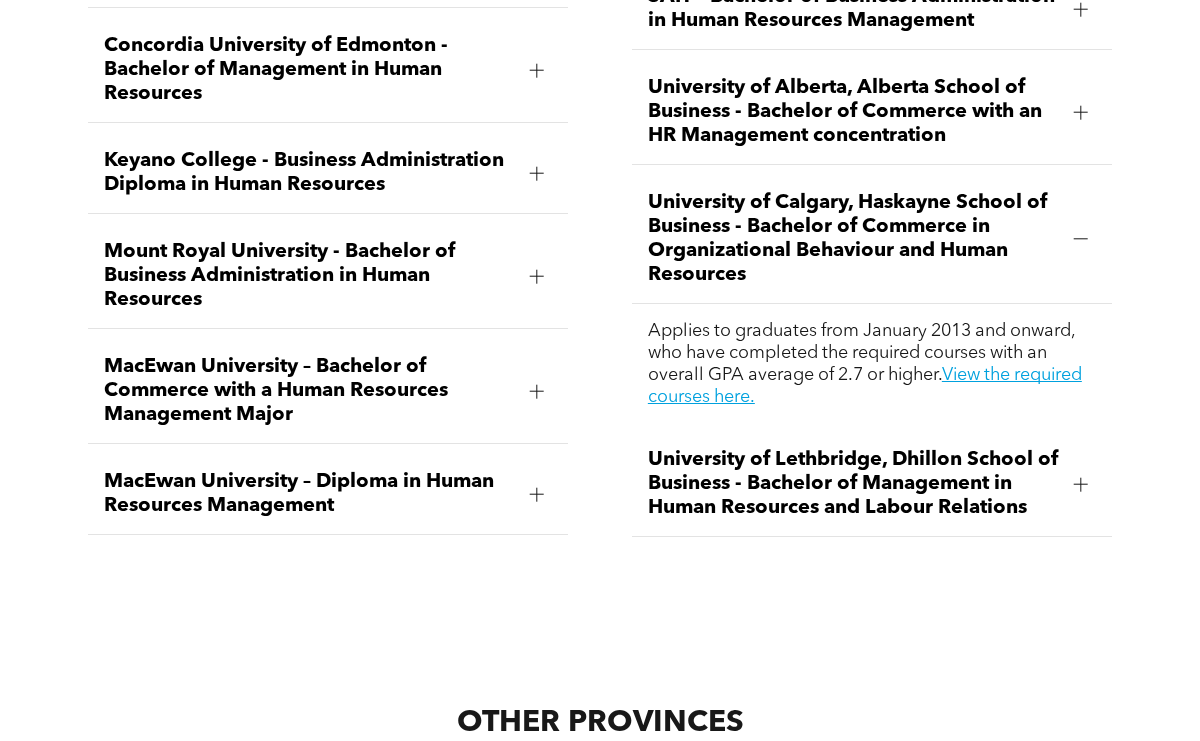 click on "Mount Royal University - Bachelor of Business Administration in Human Resources" at bounding box center [309, 276] 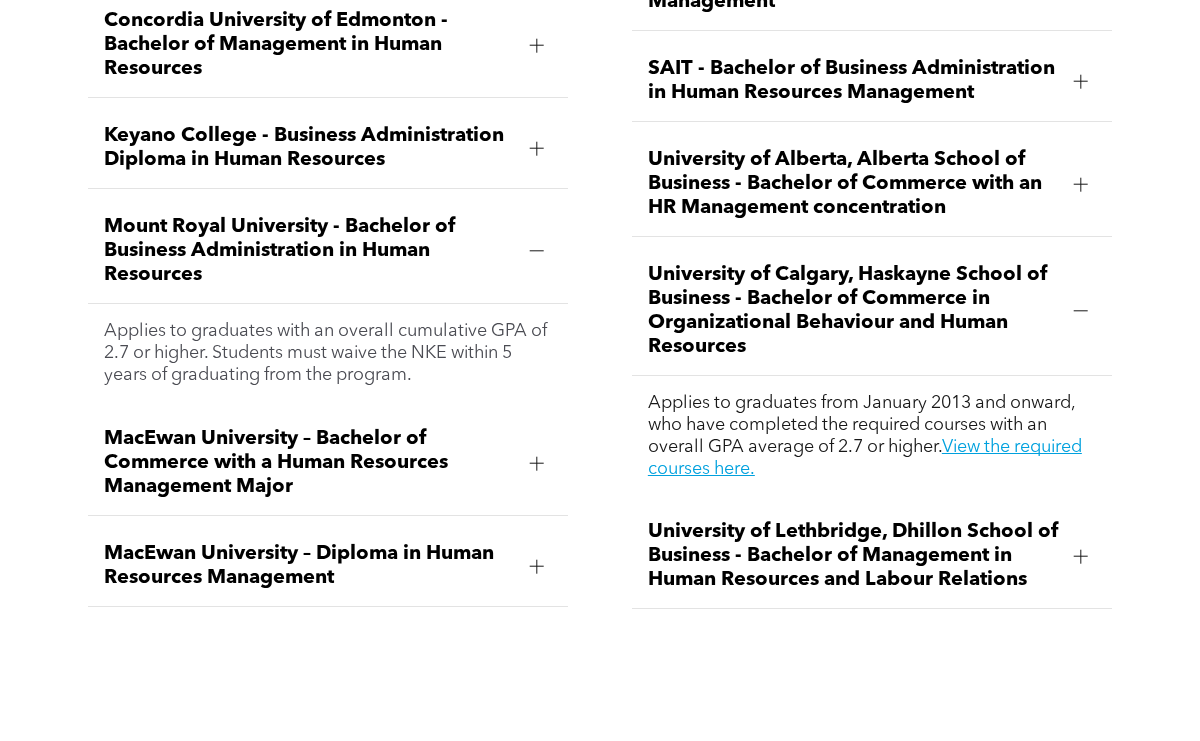 scroll, scrollTop: 2840, scrollLeft: 0, axis: vertical 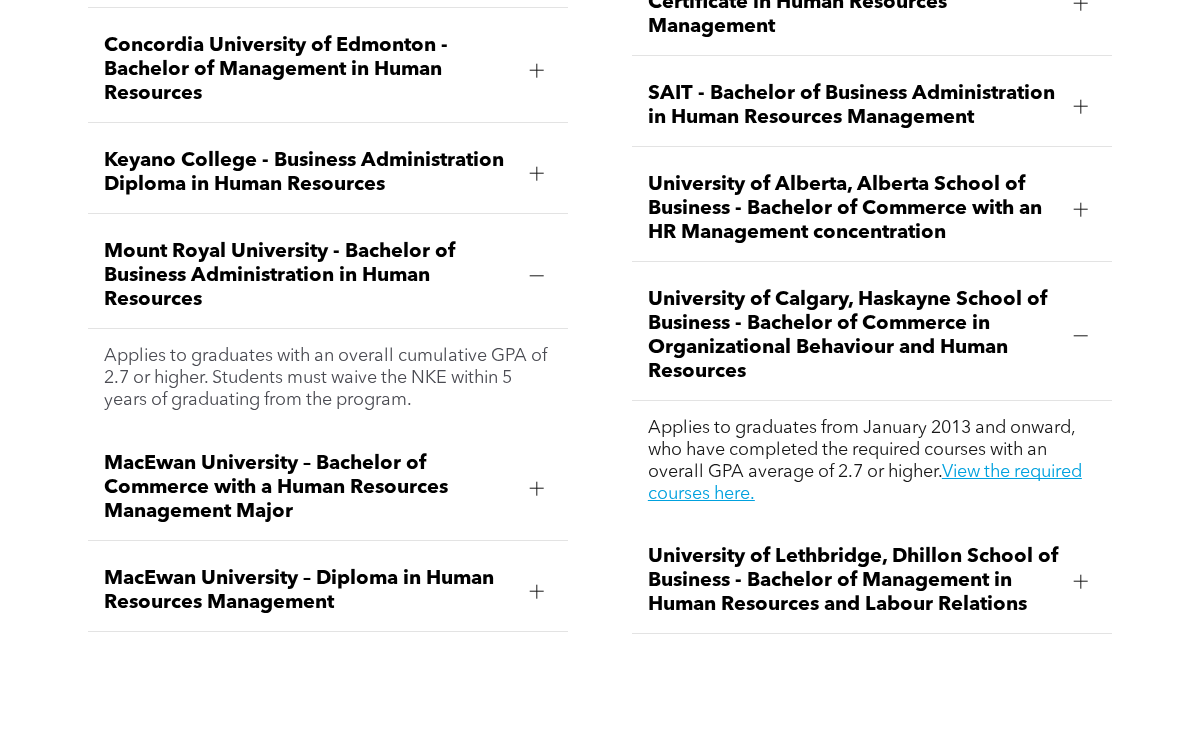 click on "University of Alberta, Alberta School of Business - Bachelor of Commerce with an HR Management concentration" at bounding box center (853, 209) 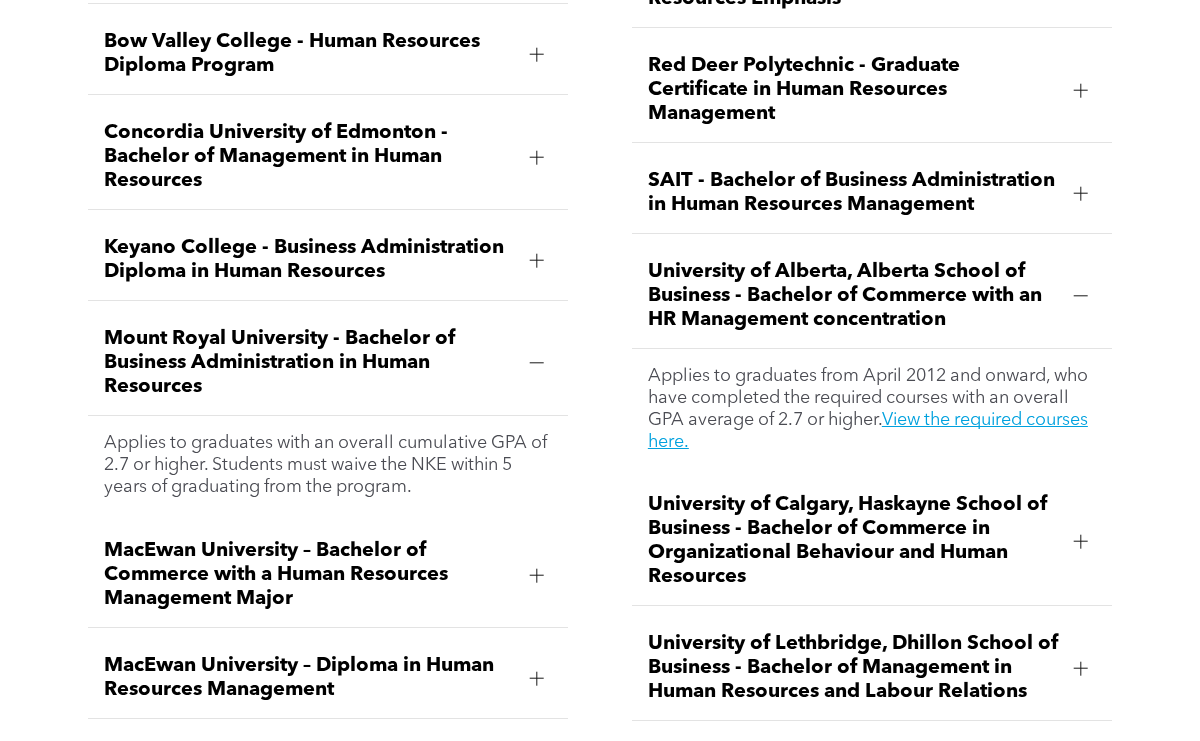 scroll, scrollTop: 2752, scrollLeft: 0, axis: vertical 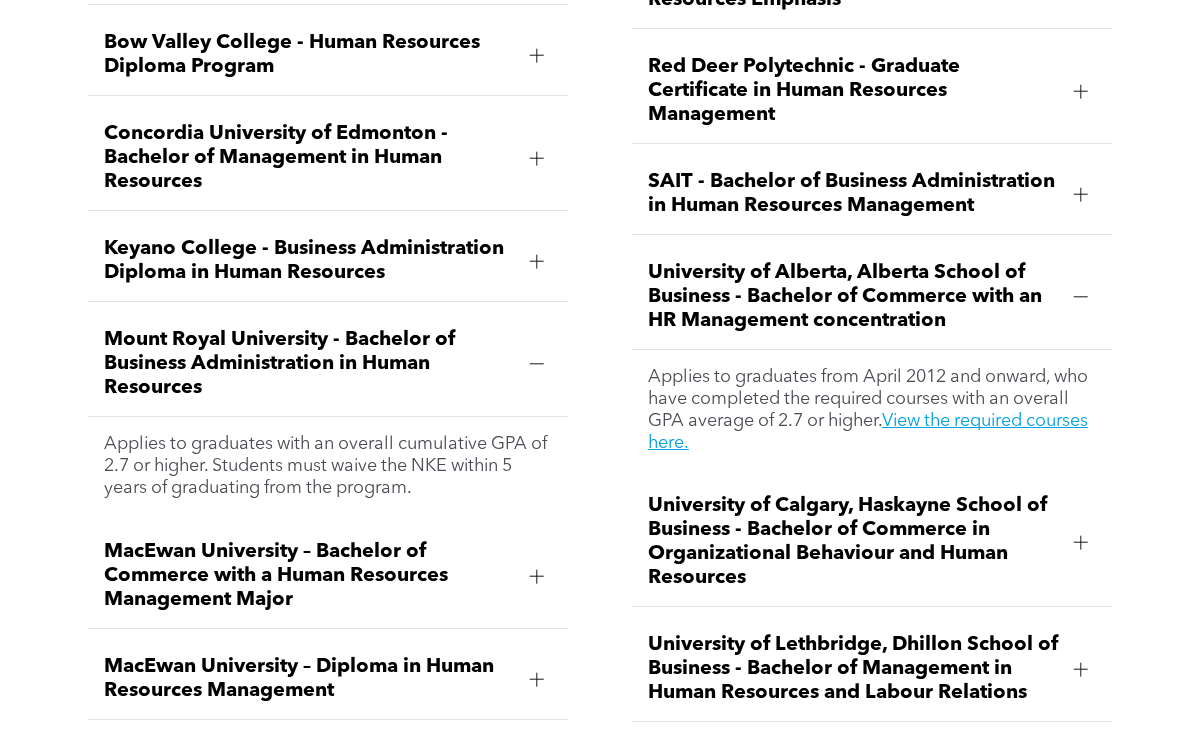click on "SAIT - Bachelor of Business Administration in Human Resources Management" at bounding box center [853, 194] 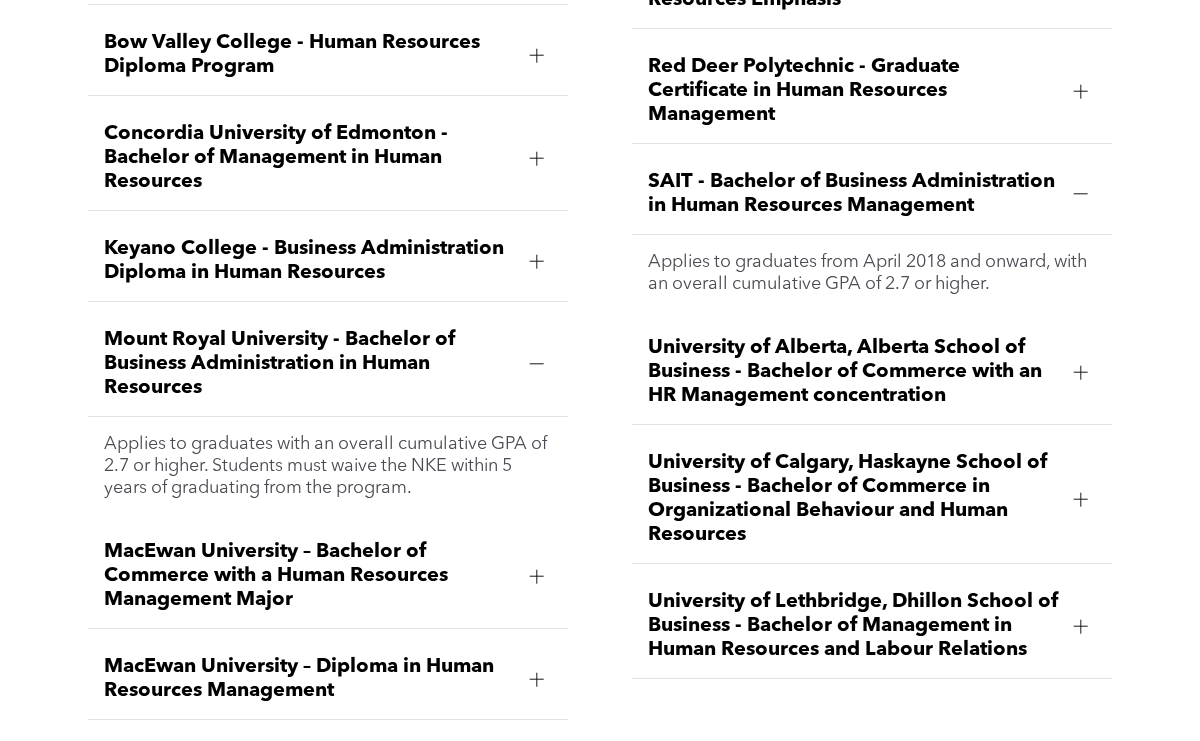 click on "Red Deer Polytechnic - Graduate Certificate in Human Resources Management" at bounding box center [853, 91] 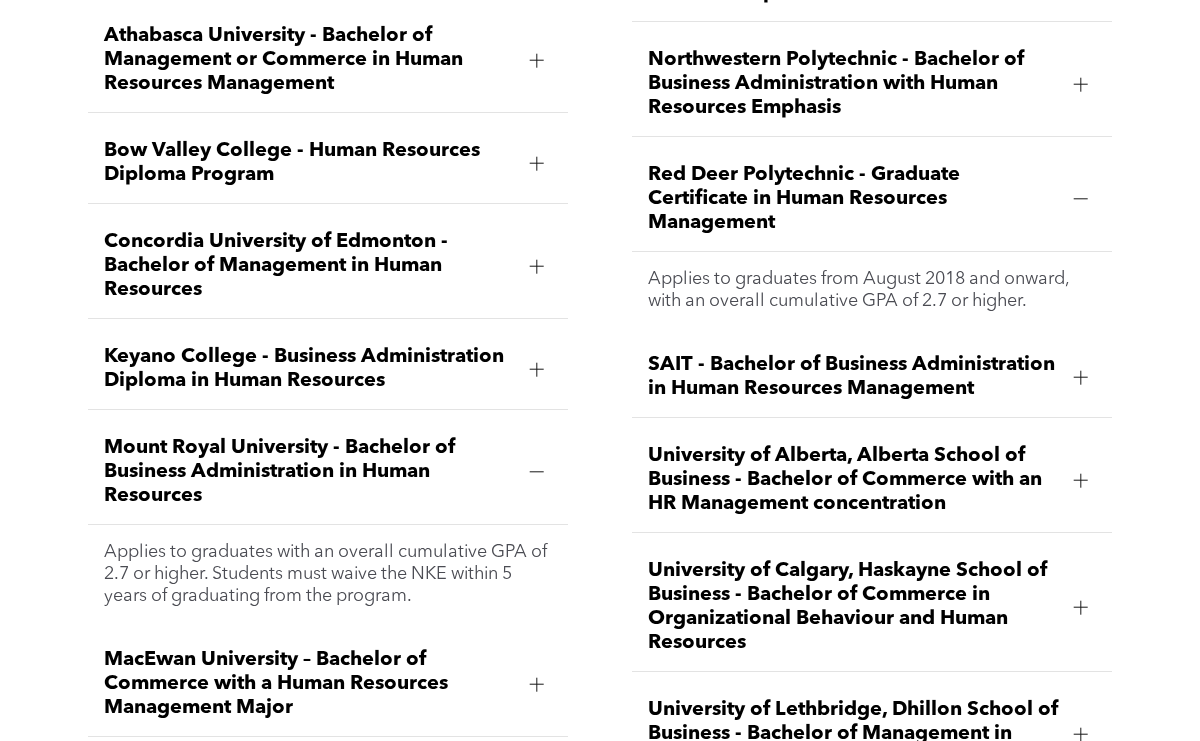 scroll, scrollTop: 2602, scrollLeft: 0, axis: vertical 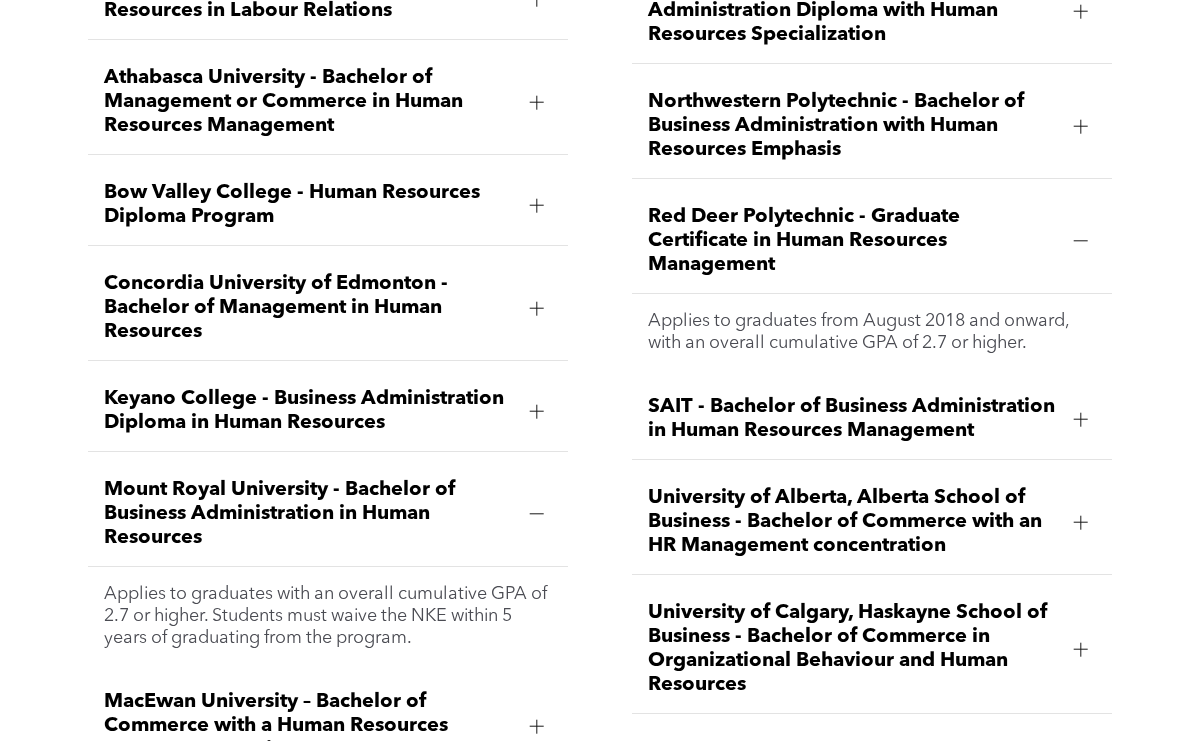 click on "Northwestern Polytechnic - Bachelor of Business Administration with Human Resources Emphasis" at bounding box center [853, 126] 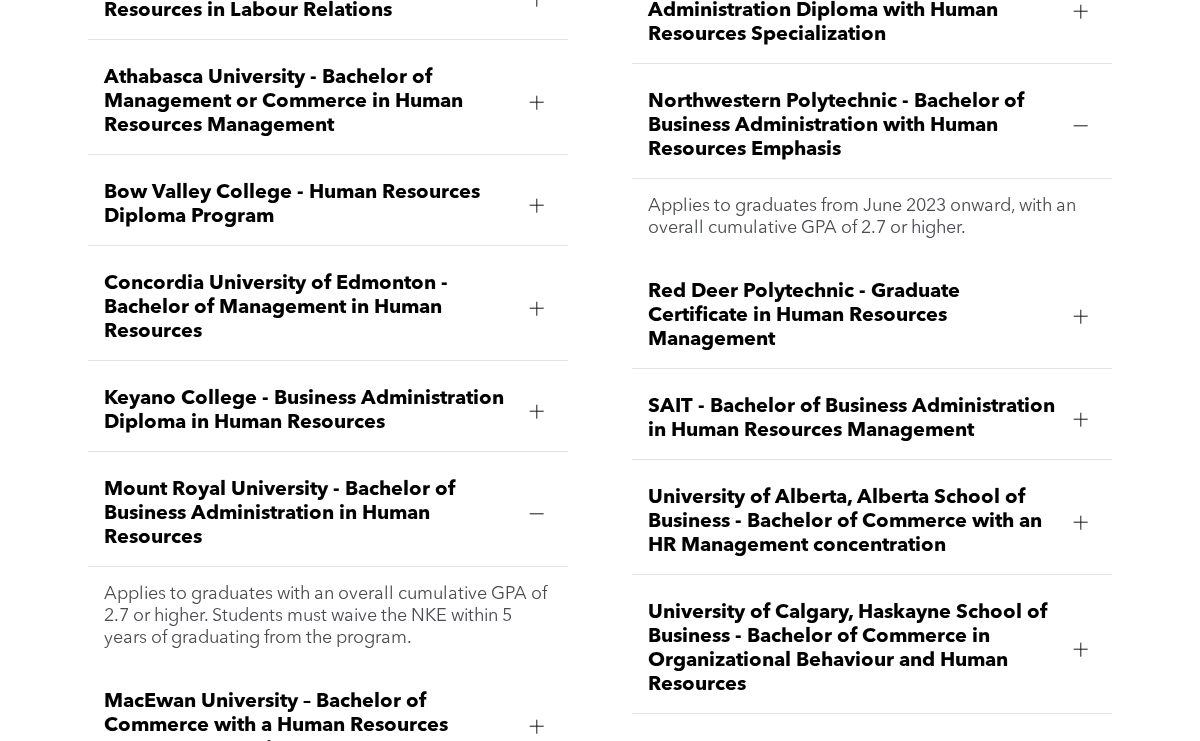 click on "Norquest College - Business Administration Diploma with Human Resources Specialization" at bounding box center [853, 11] 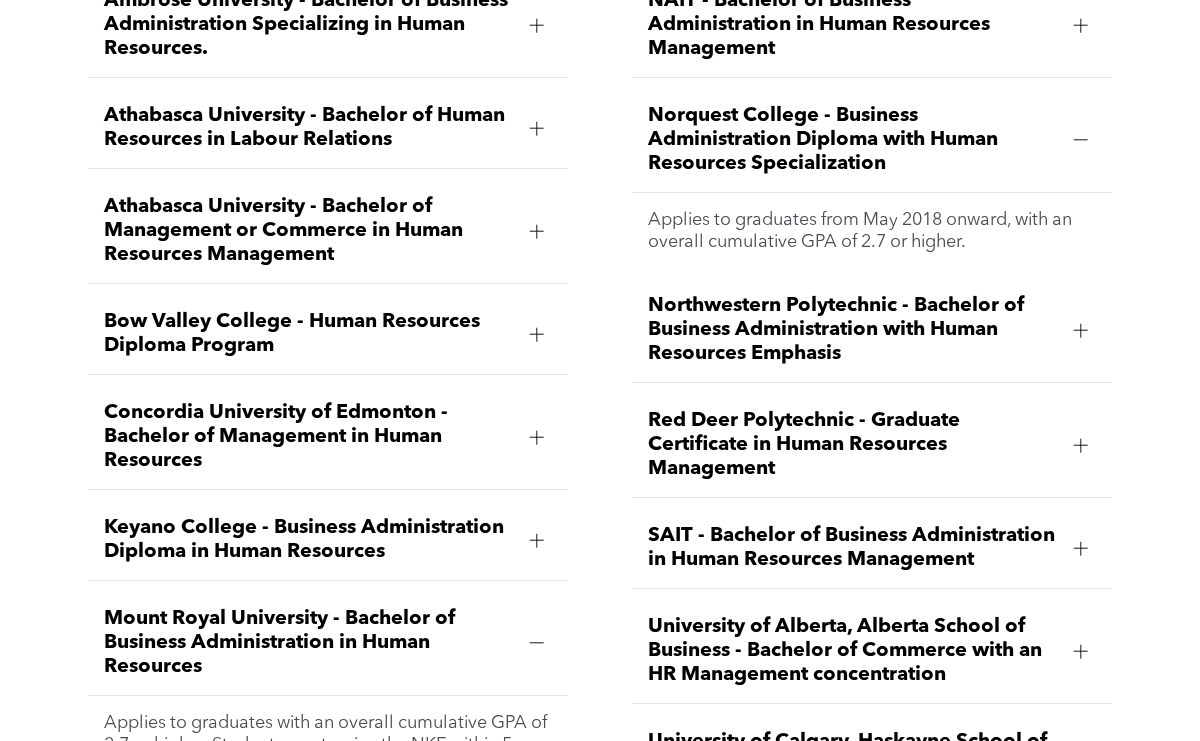 click on "NAIT - Bachelor of Business Administration in Human Resources Management" at bounding box center (853, 25) 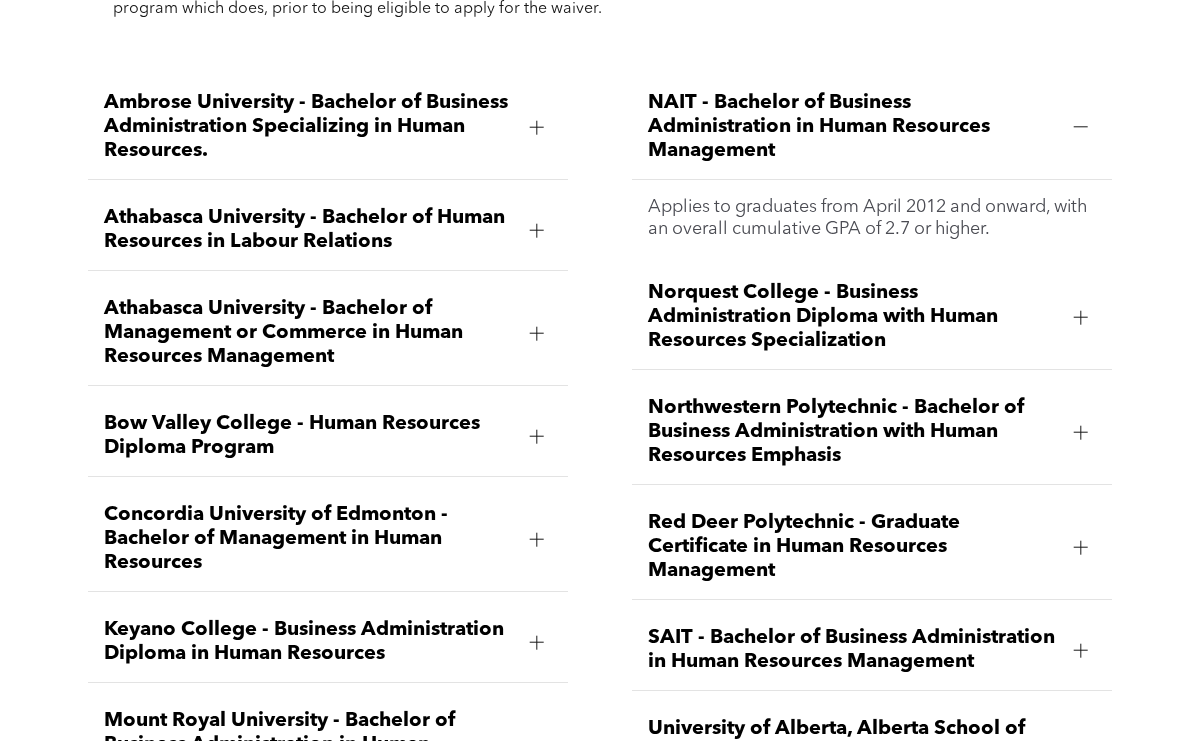 scroll, scrollTop: 2353, scrollLeft: 0, axis: vertical 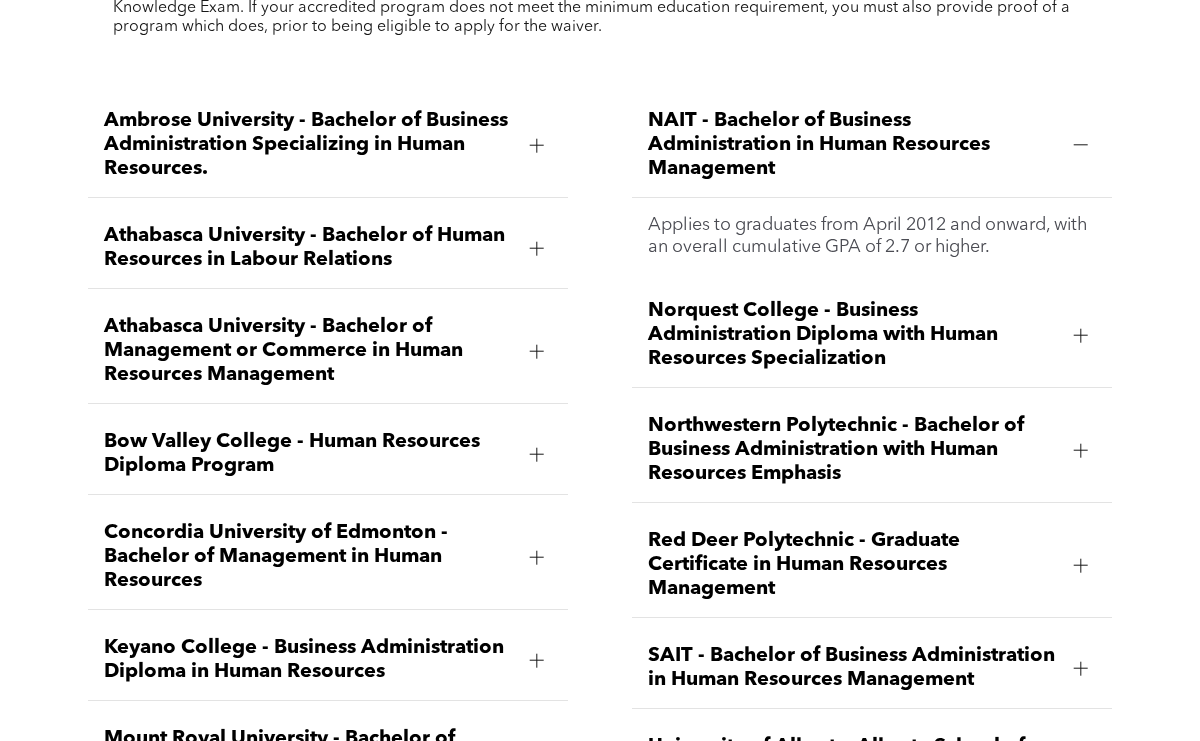 click on "Ambrose University - Bachelor of Business Administration Specializing in Human Resources." at bounding box center (309, 145) 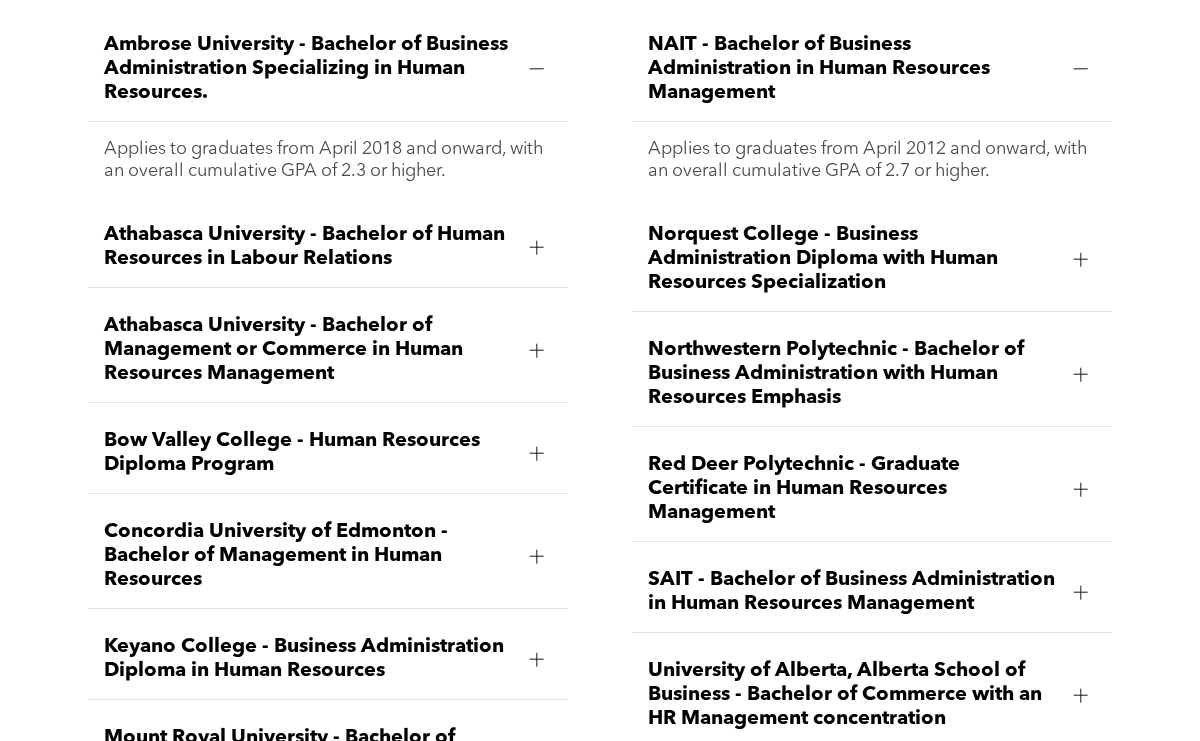 scroll, scrollTop: 2434, scrollLeft: 0, axis: vertical 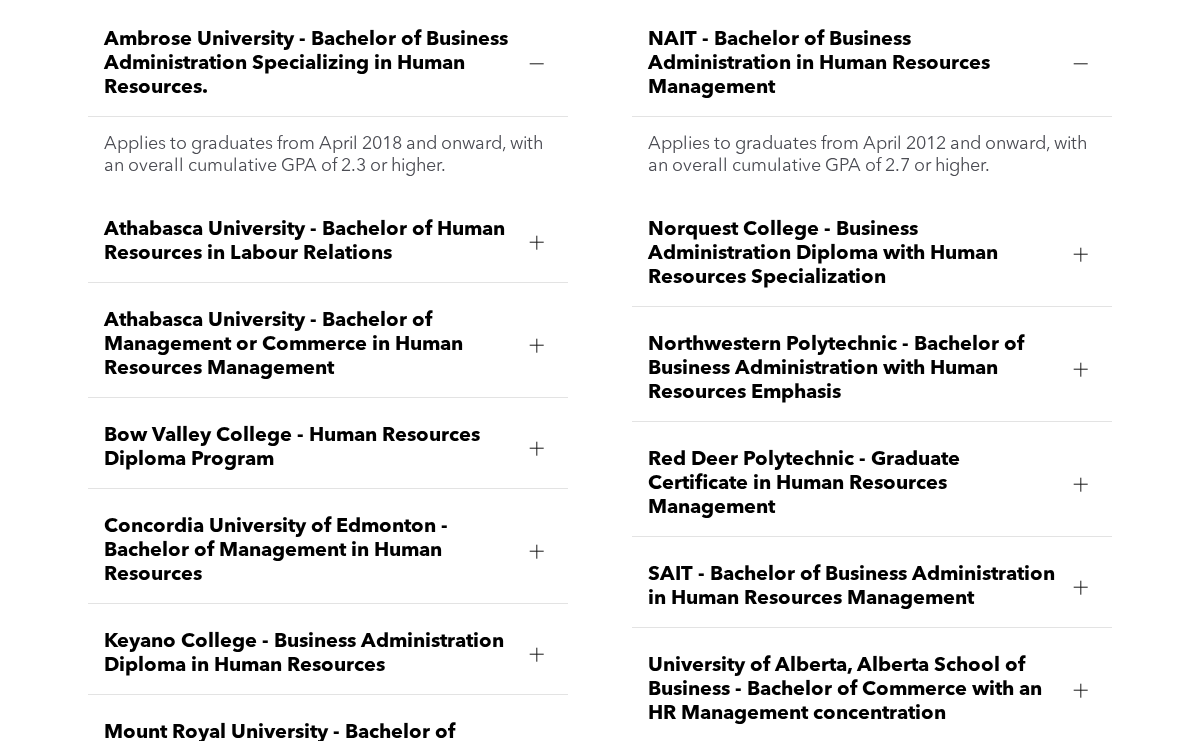 click on "Athabasca University - Bachelor of Human Resources in Labour Relations" at bounding box center (309, 242) 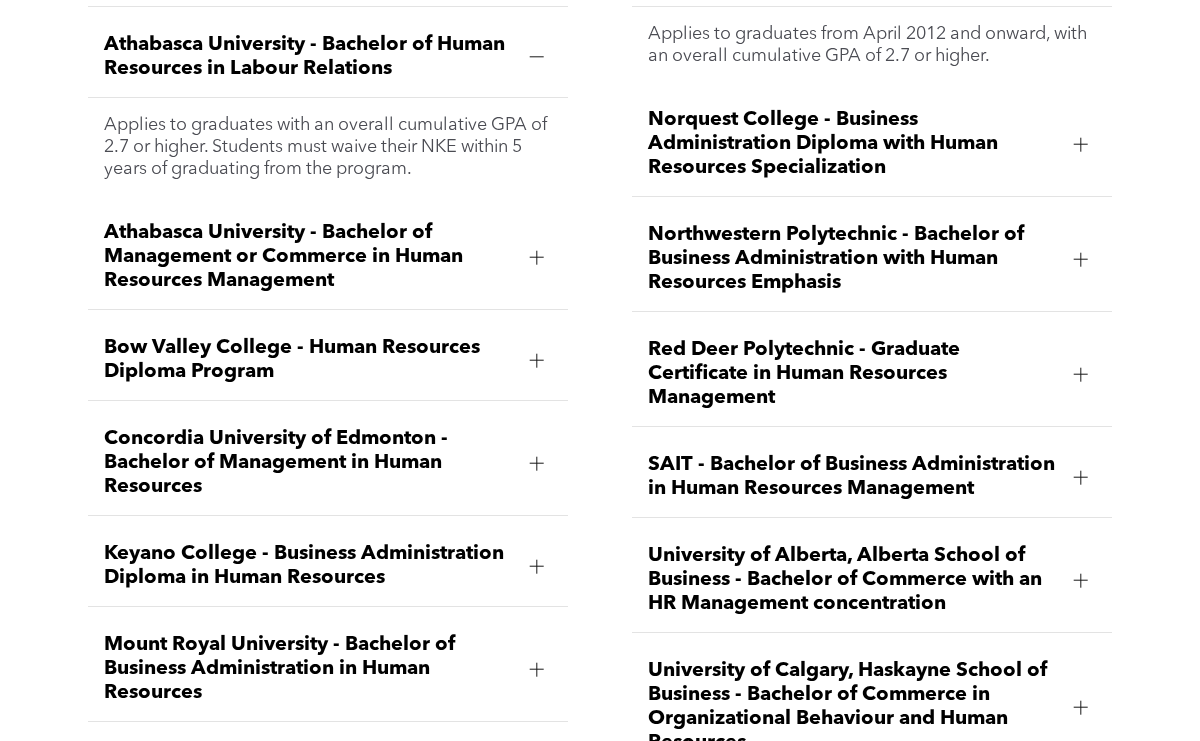 scroll, scrollTop: 2562, scrollLeft: 0, axis: vertical 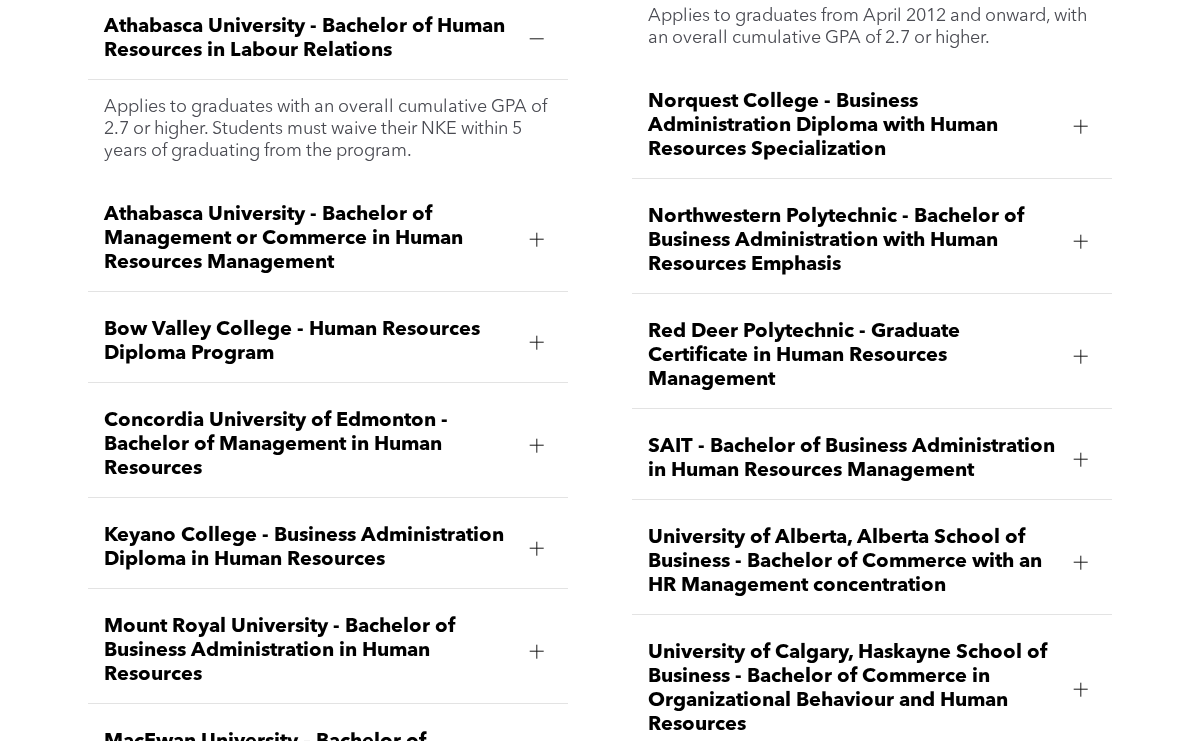 click on "Bow Valley College - Human Resources Diploma Program" at bounding box center [309, 342] 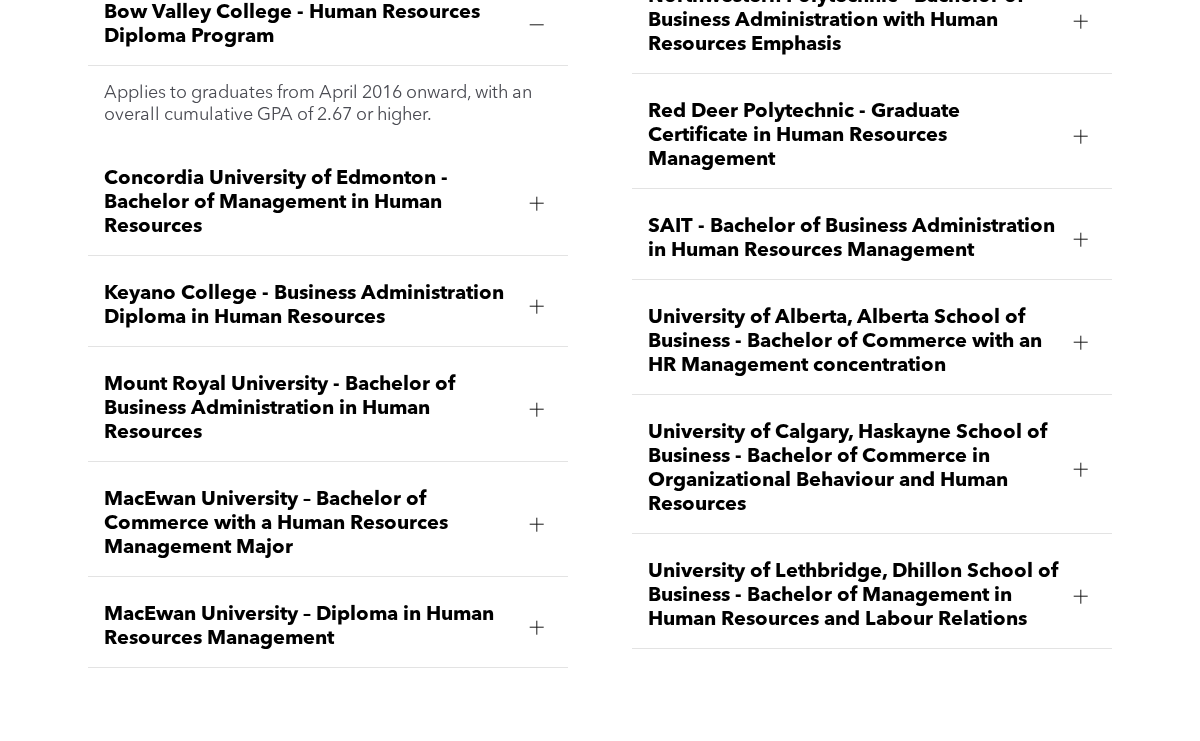 scroll, scrollTop: 2806, scrollLeft: 0, axis: vertical 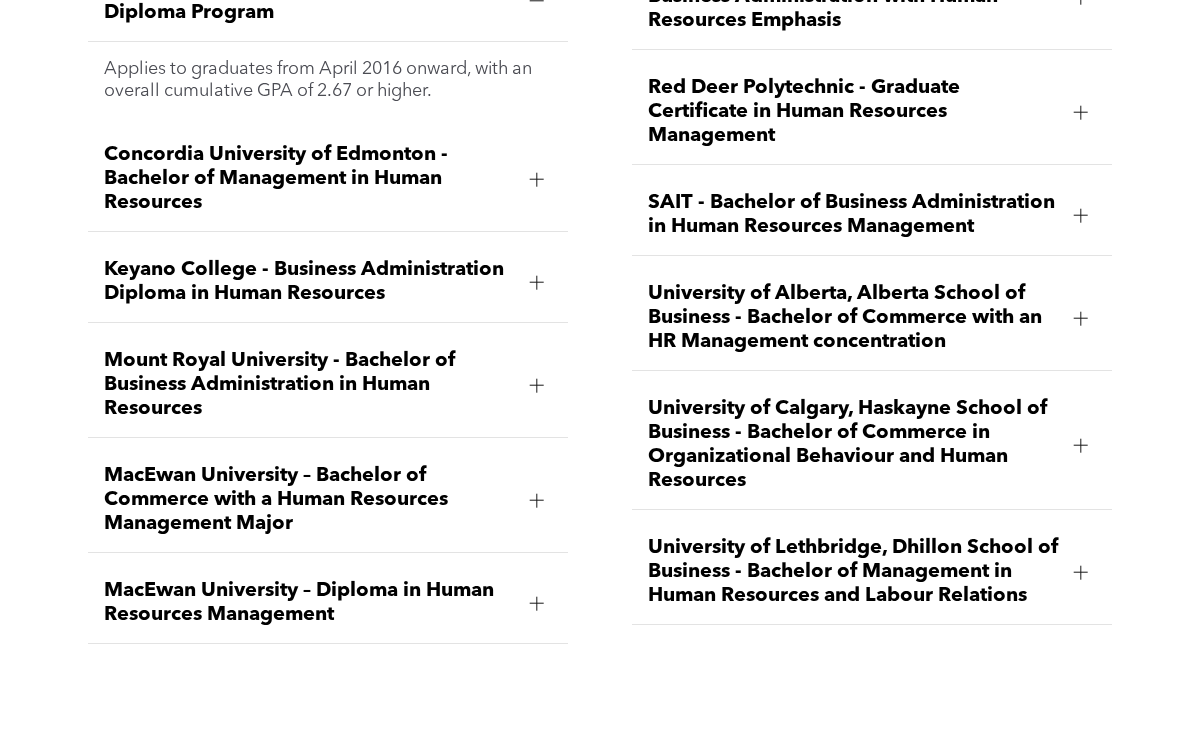 click on "Mount Royal University - Bachelor of Business Administration in Human Resources" at bounding box center (309, 385) 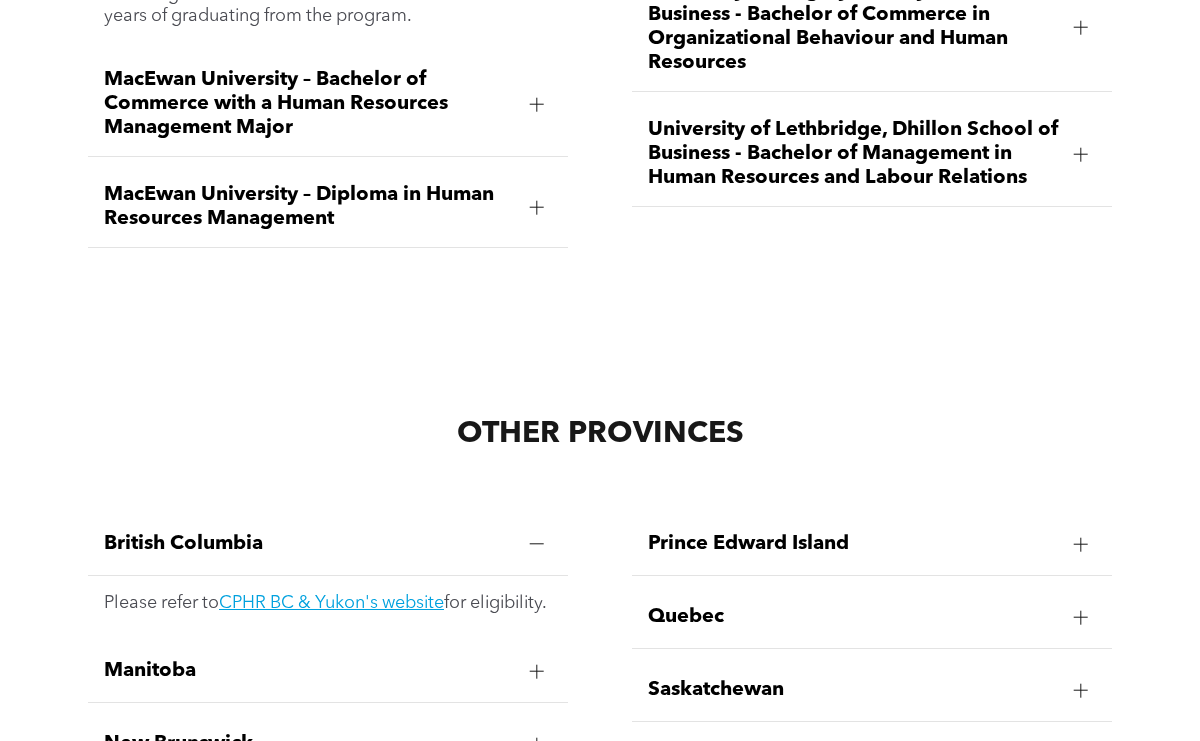 scroll, scrollTop: 3695, scrollLeft: 0, axis: vertical 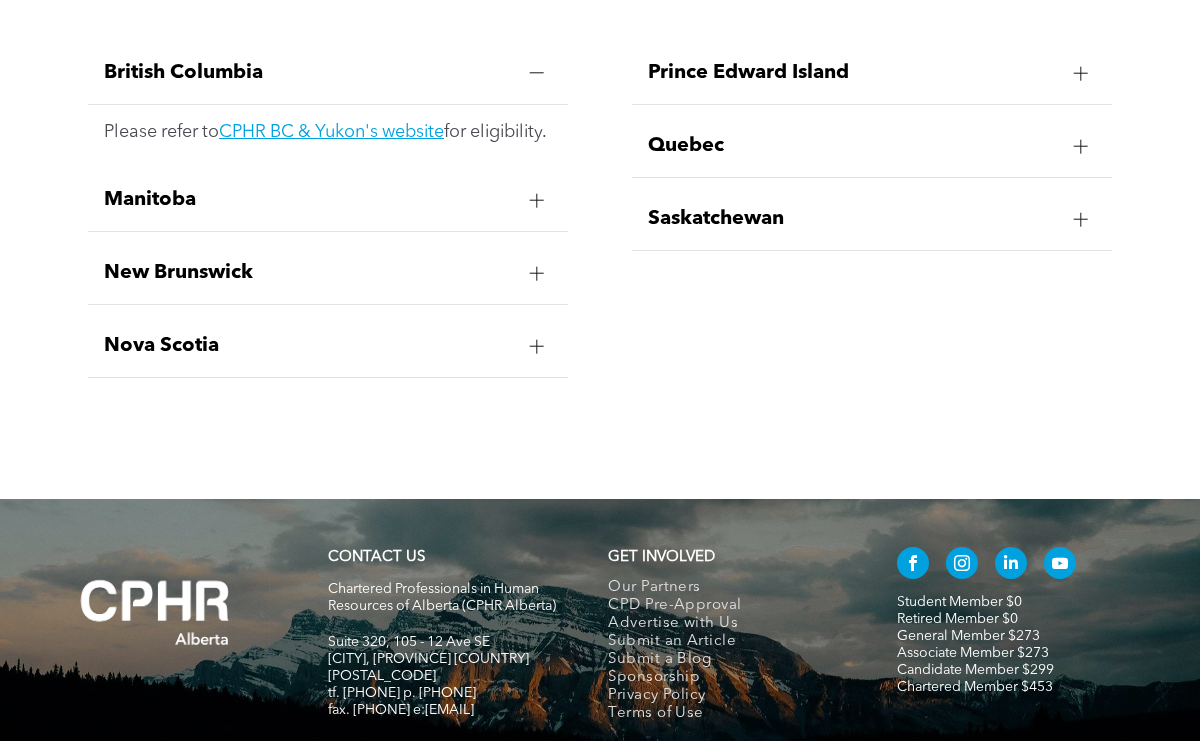 click on "Manitoba" at bounding box center [309, 200] 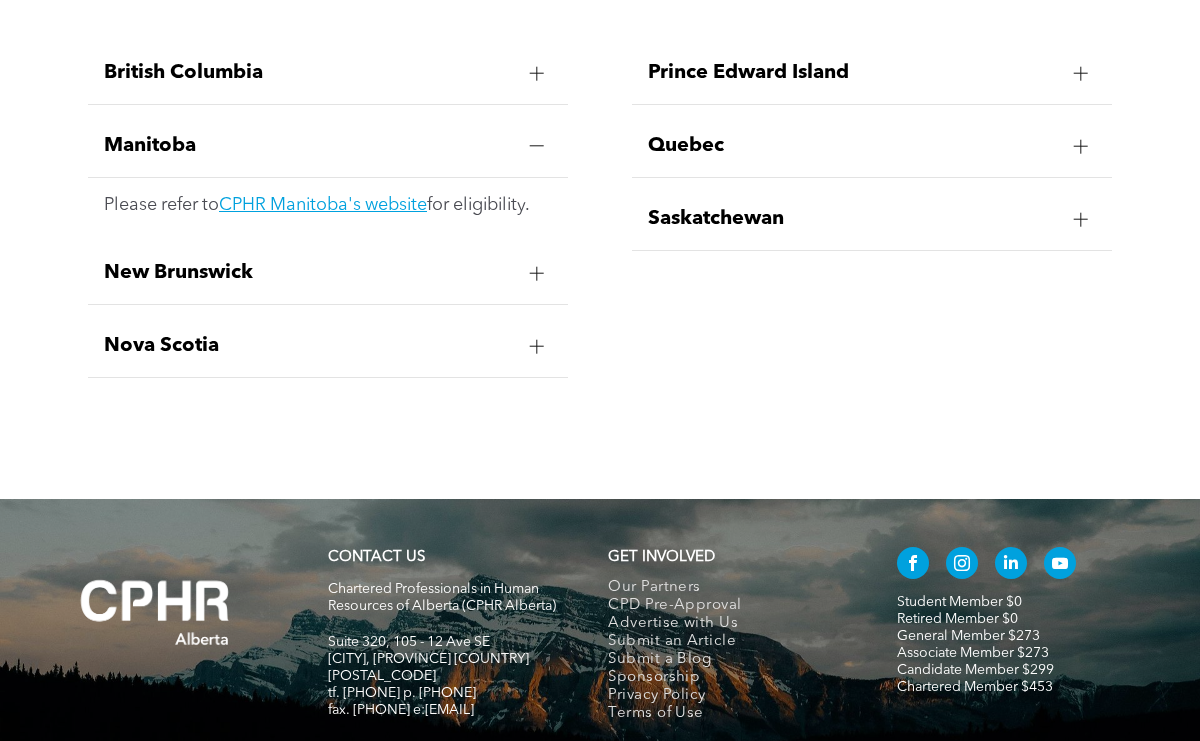click on "New Brunswick" at bounding box center [328, 273] 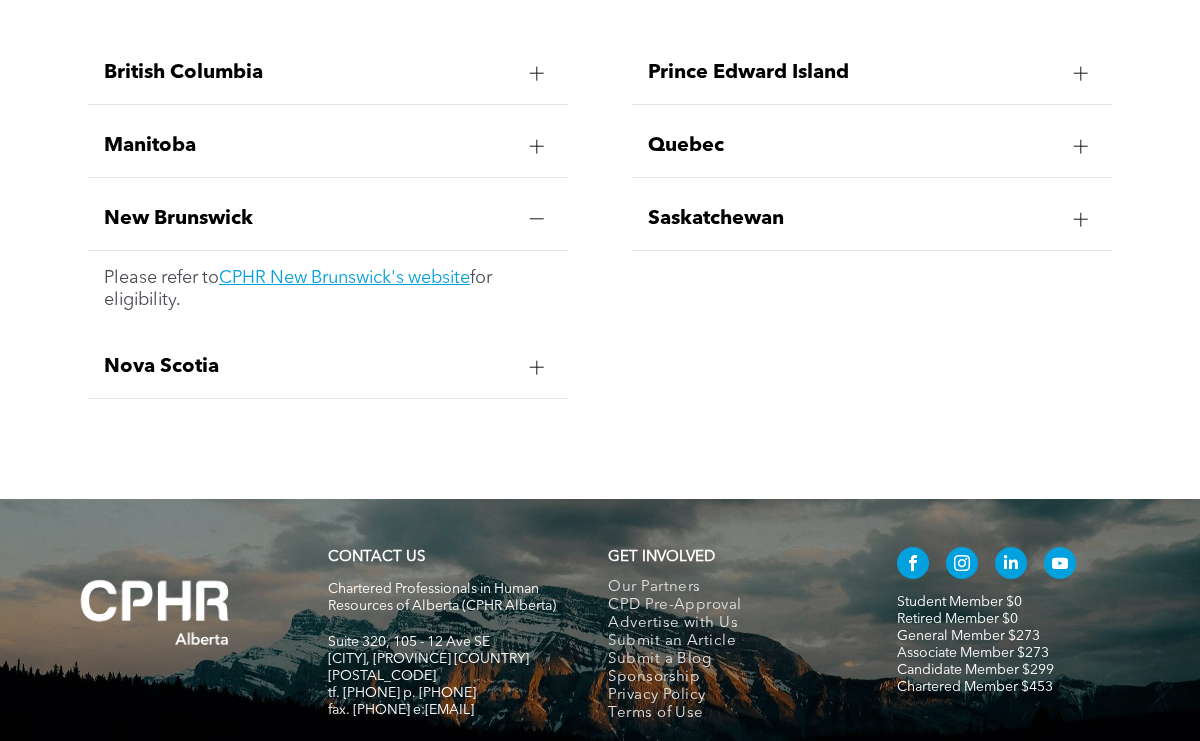 click on "Nova Scotia" at bounding box center (328, 367) 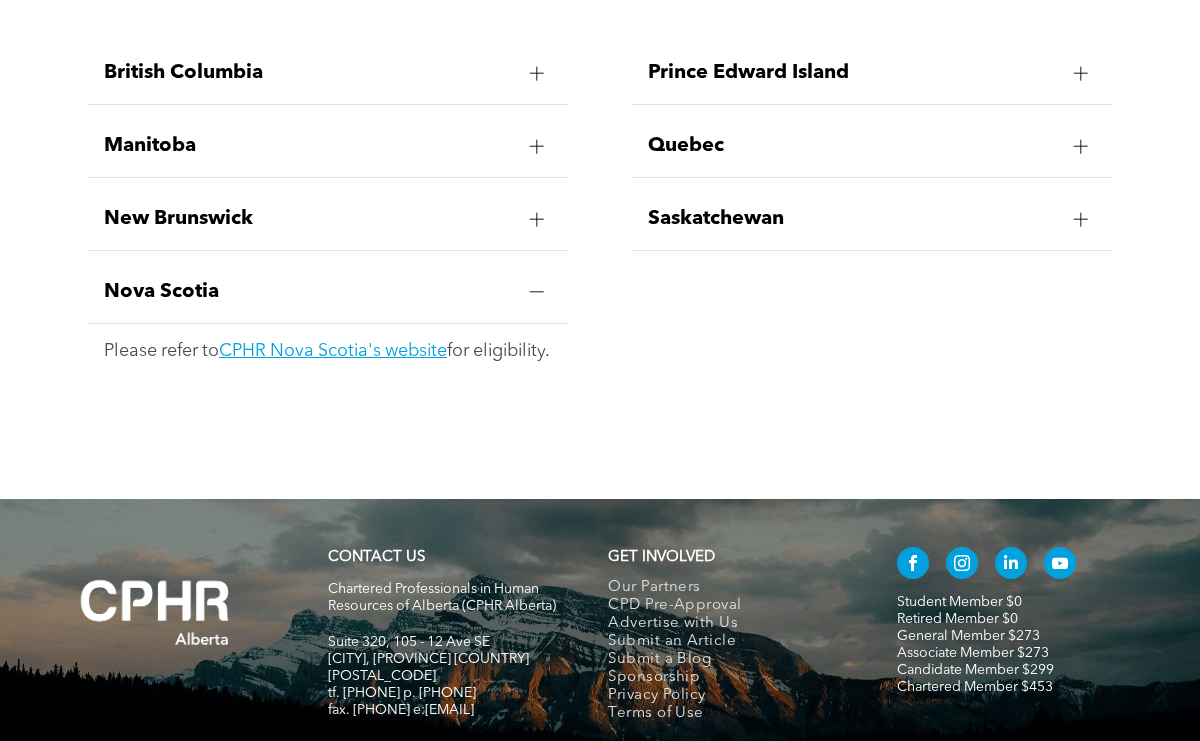 click on "Prince Edward Island" at bounding box center [872, 73] 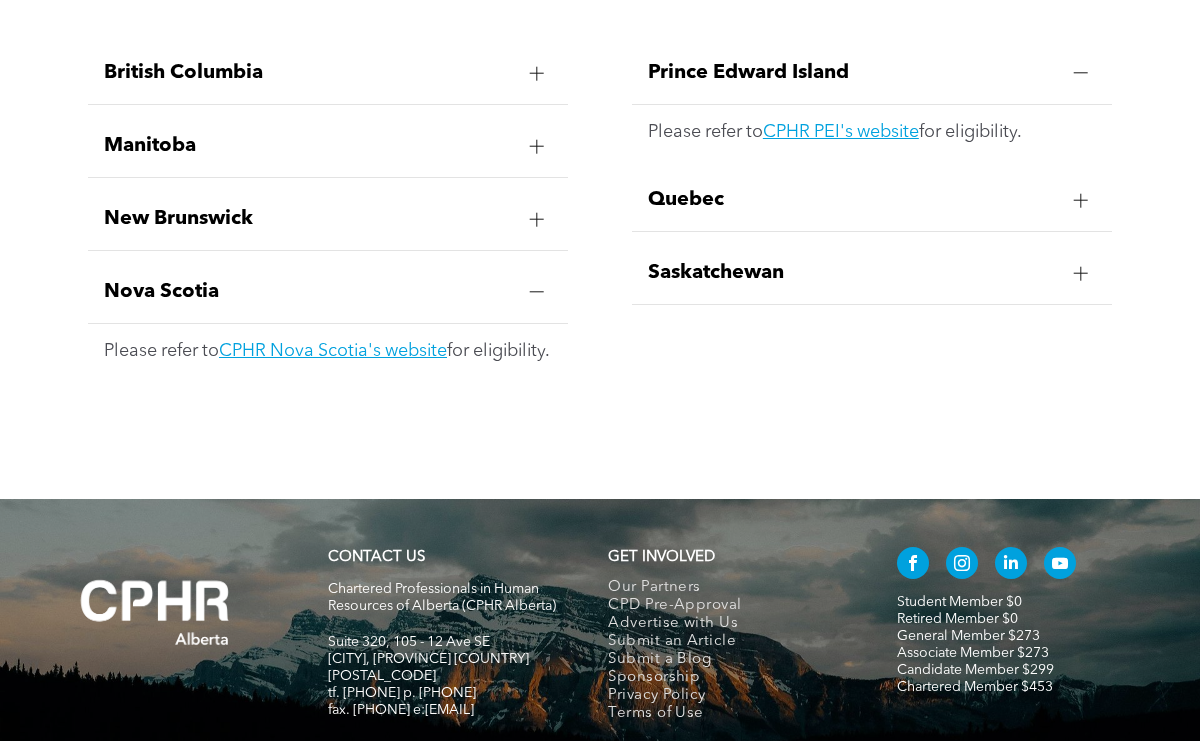 click on "Prince Edward Island Please refer to  CPHR PEI's website
for eligibility. Quebec Please refer to  CRHA's website
for eligibility. Saskatchewan Please refer to  CPHR Saskatchewan's website
for eligibility." at bounding box center (872, 173) 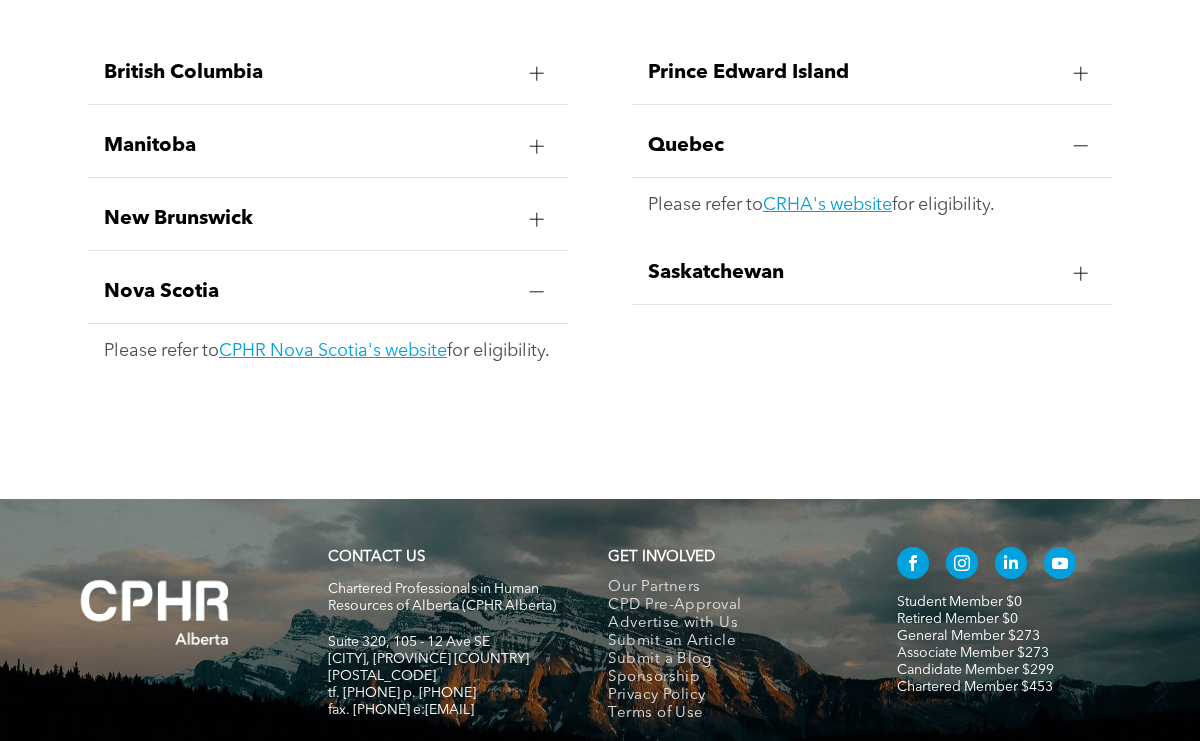 click on "Saskatchewan" at bounding box center [872, 273] 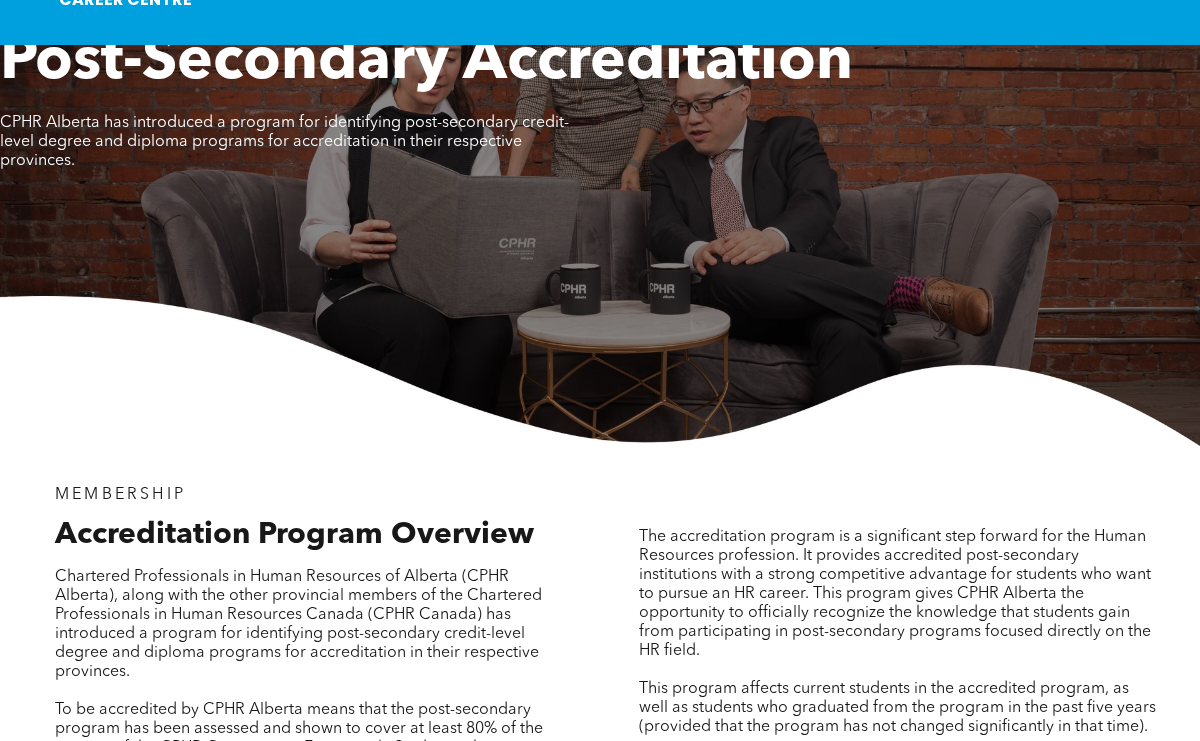 scroll, scrollTop: 0, scrollLeft: 0, axis: both 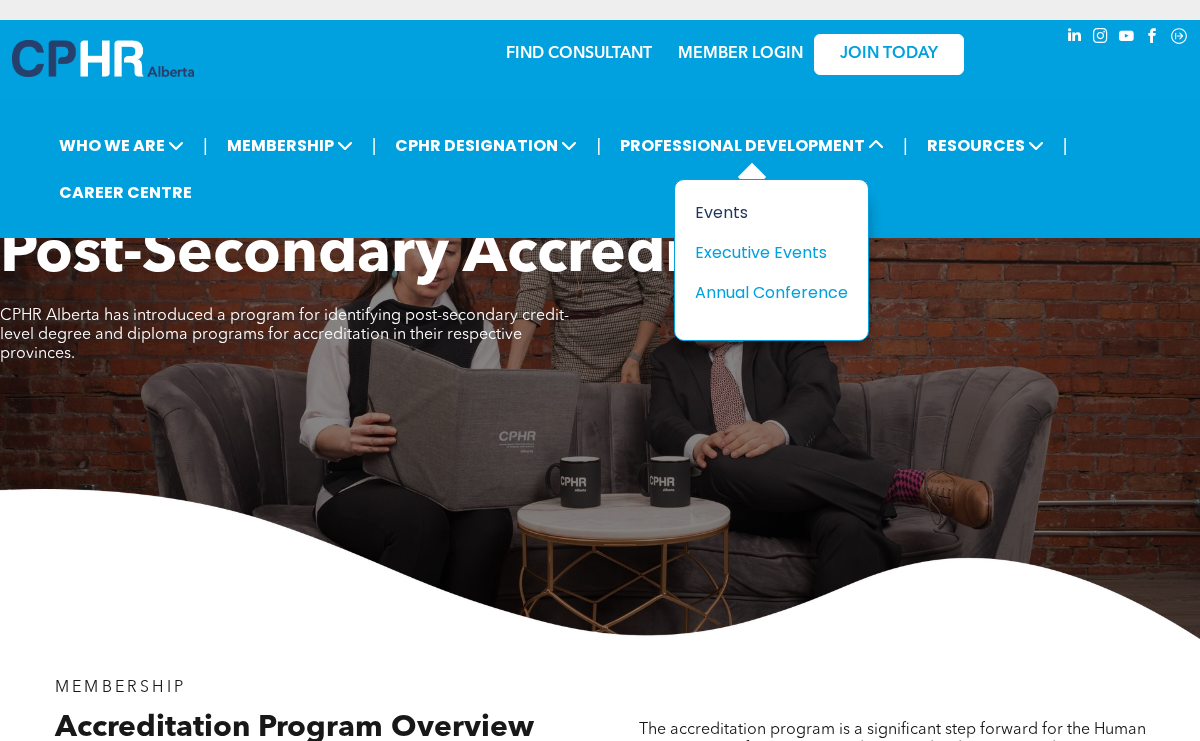 click on "Events" at bounding box center (764, 212) 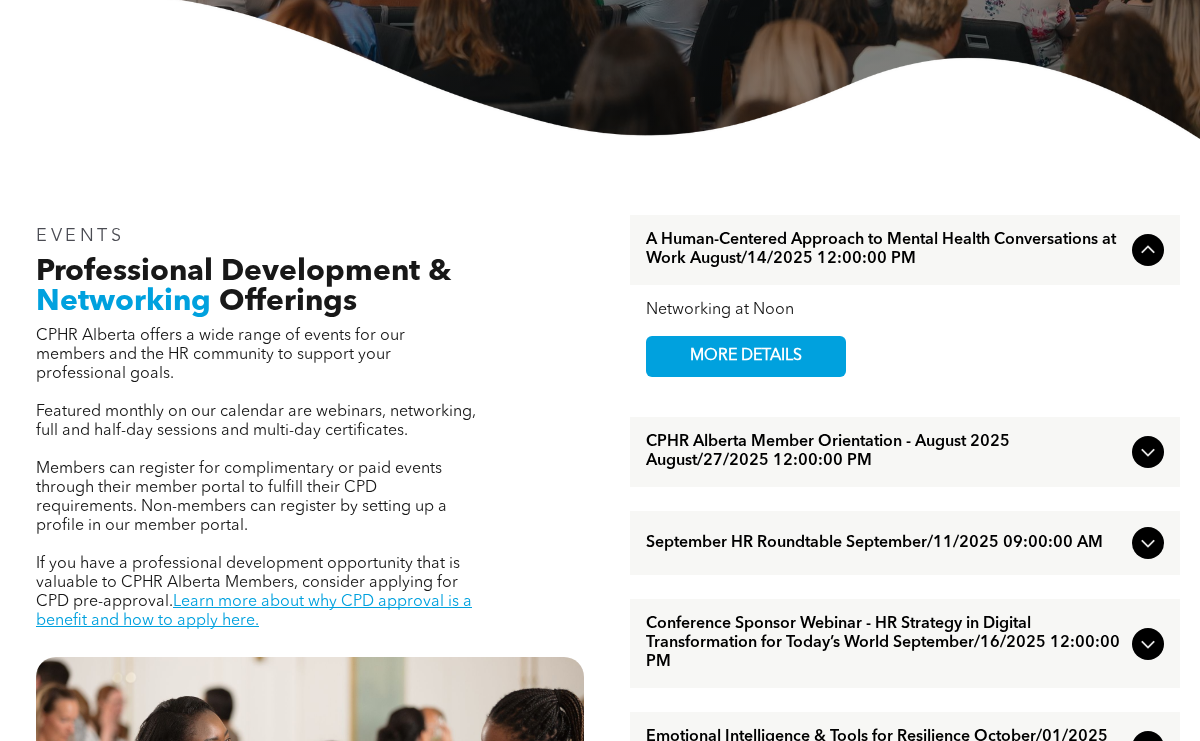 scroll, scrollTop: 511, scrollLeft: 0, axis: vertical 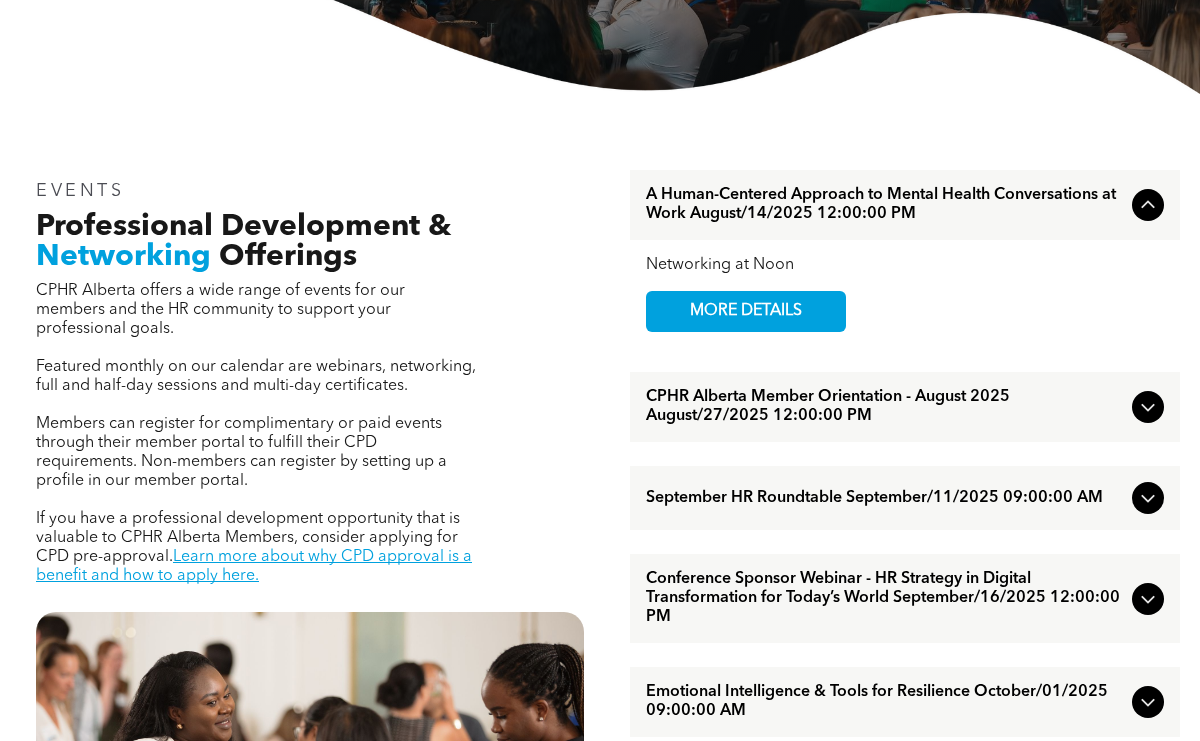 click on "CPHR Alberta Member Orientation - August 2025  August/27/2025 12:00:00 PM" at bounding box center (885, 407) 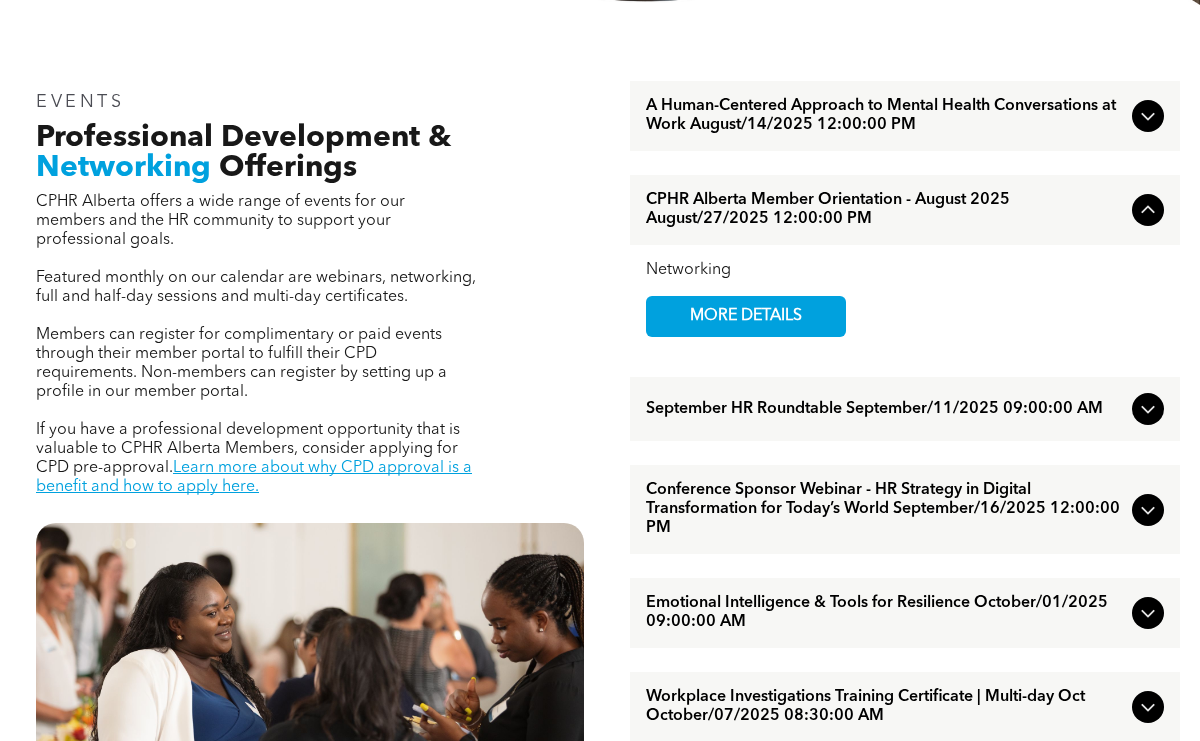 scroll, scrollTop: 613, scrollLeft: 0, axis: vertical 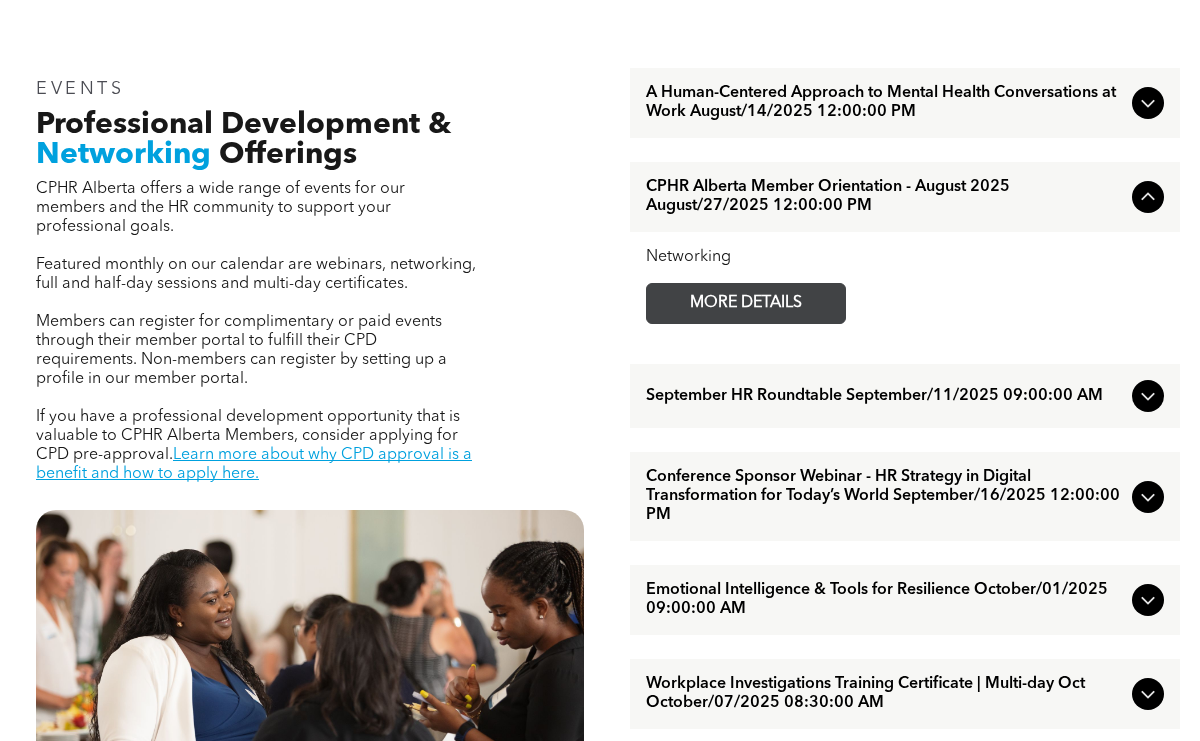 click on "MORE DETAILS" at bounding box center (746, 303) 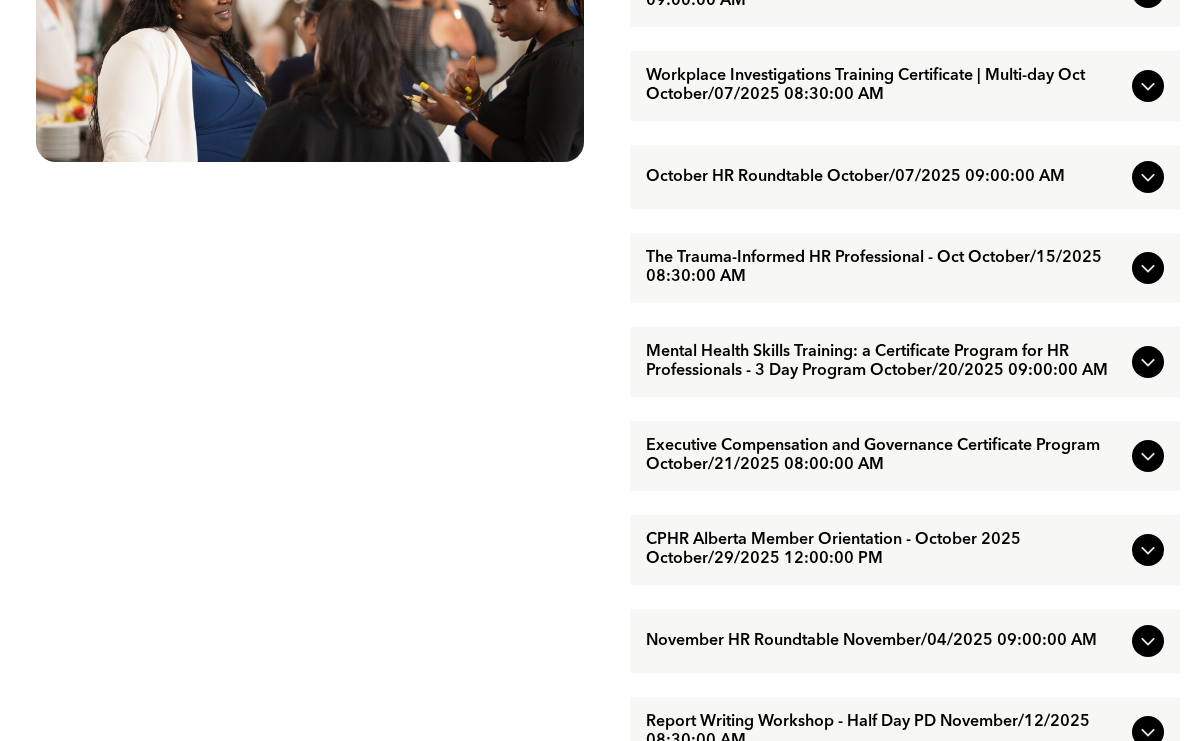 scroll, scrollTop: 1230, scrollLeft: 0, axis: vertical 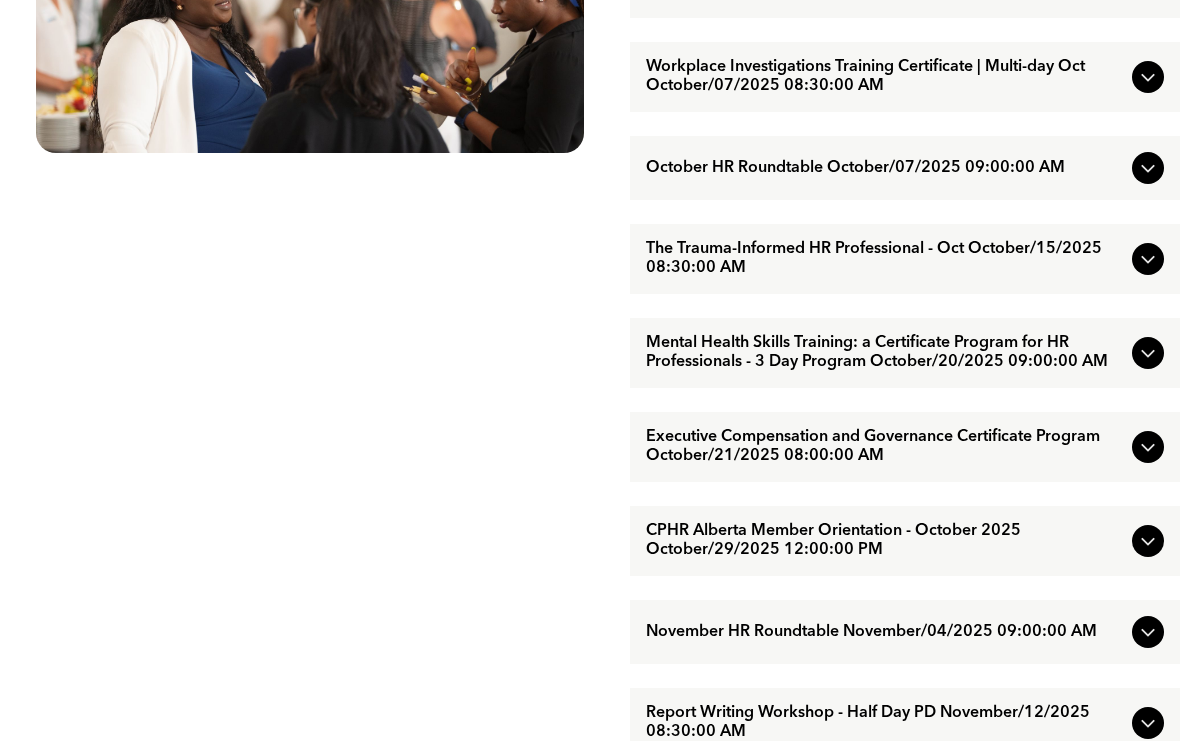 click on "Executive Compensation and Governance Certificate Program  October/21/2025 08:00:00 AM" at bounding box center (885, 447) 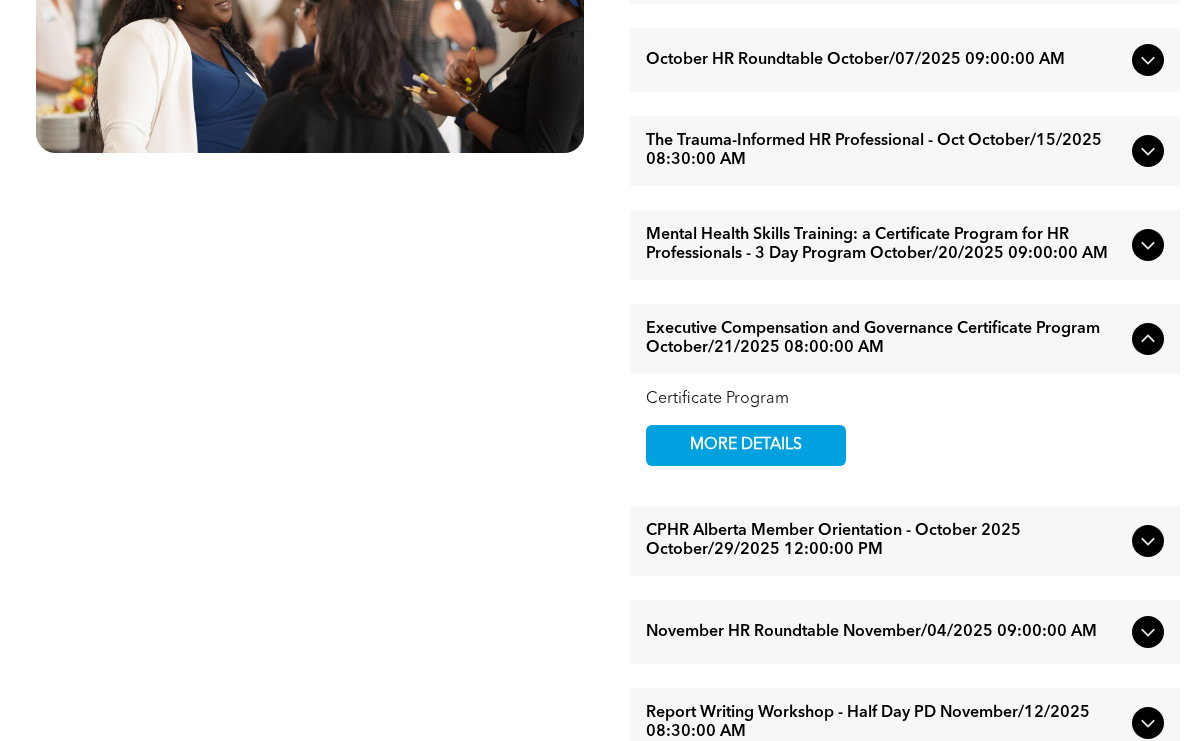 click on "MORE DETAILS" at bounding box center [746, 445] 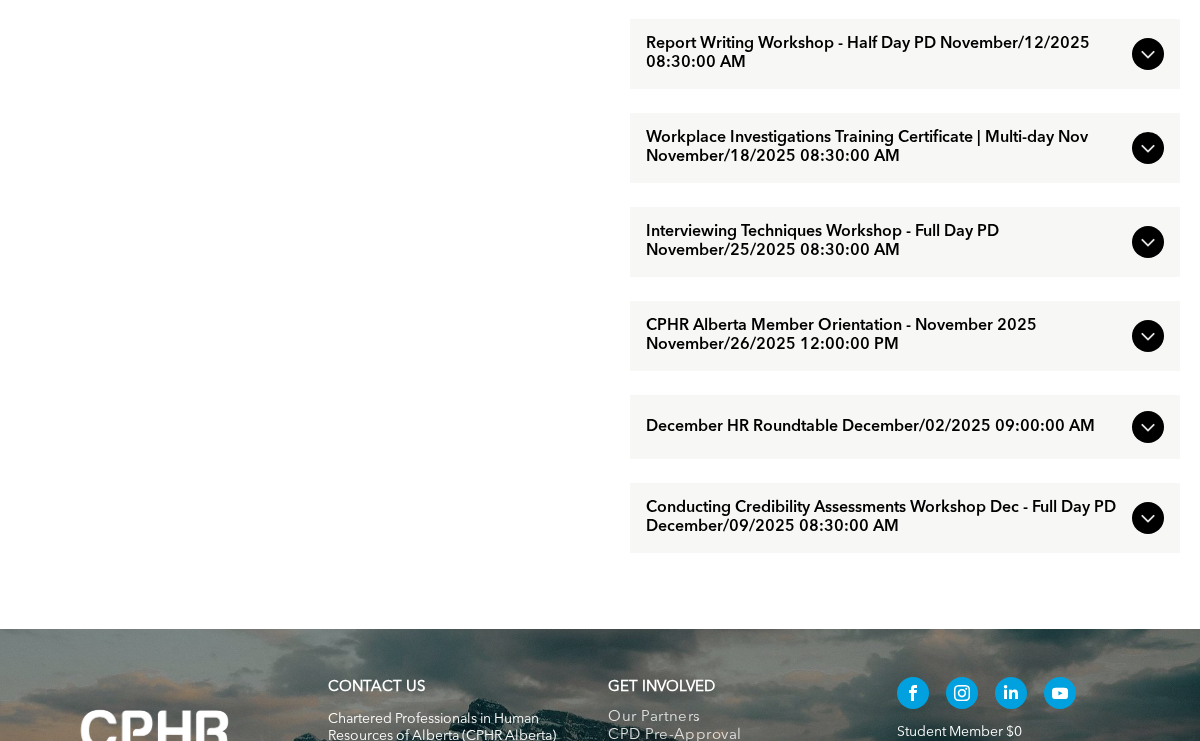 scroll, scrollTop: 1911, scrollLeft: 0, axis: vertical 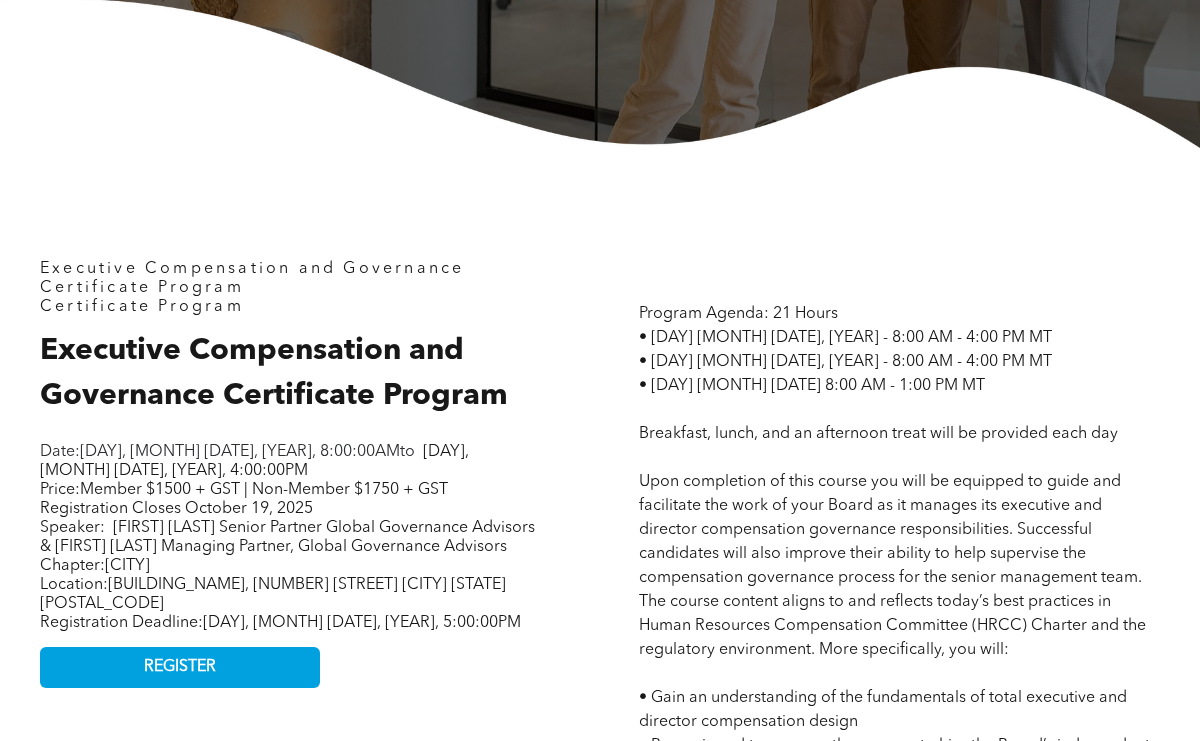 drag, startPoint x: 273, startPoint y: 607, endPoint x: 198, endPoint y: 619, distance: 75.95393 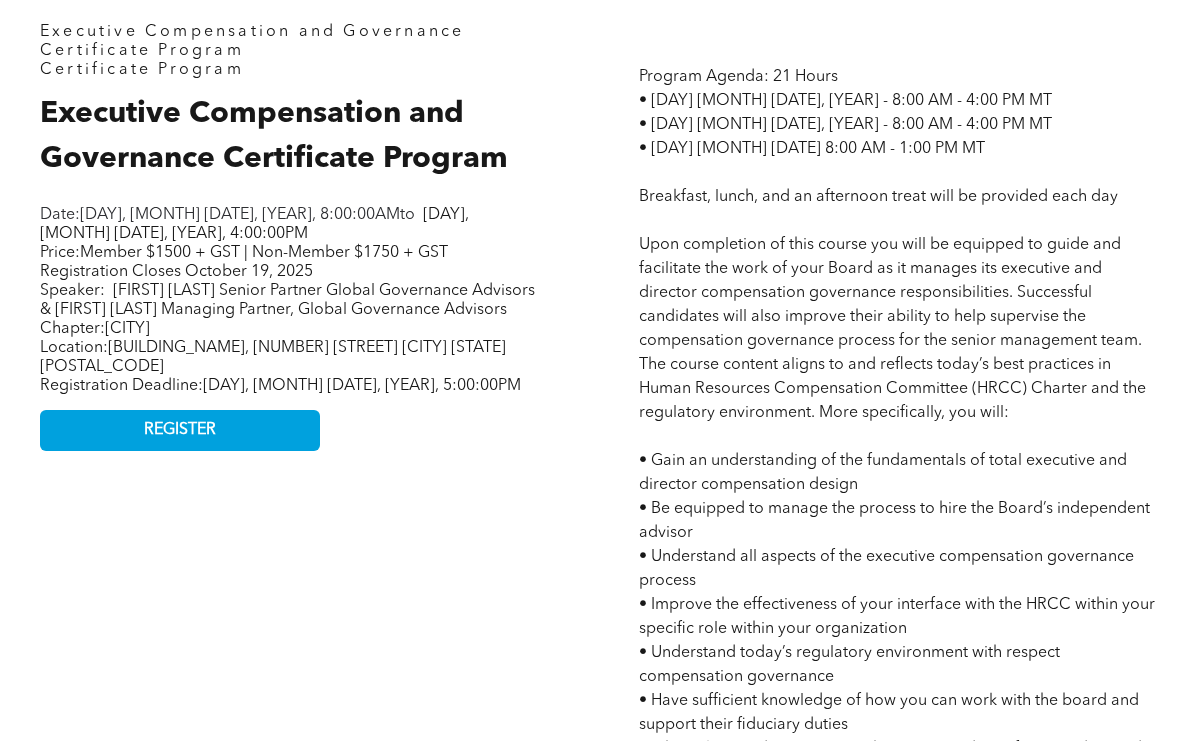scroll, scrollTop: 875, scrollLeft: 0, axis: vertical 